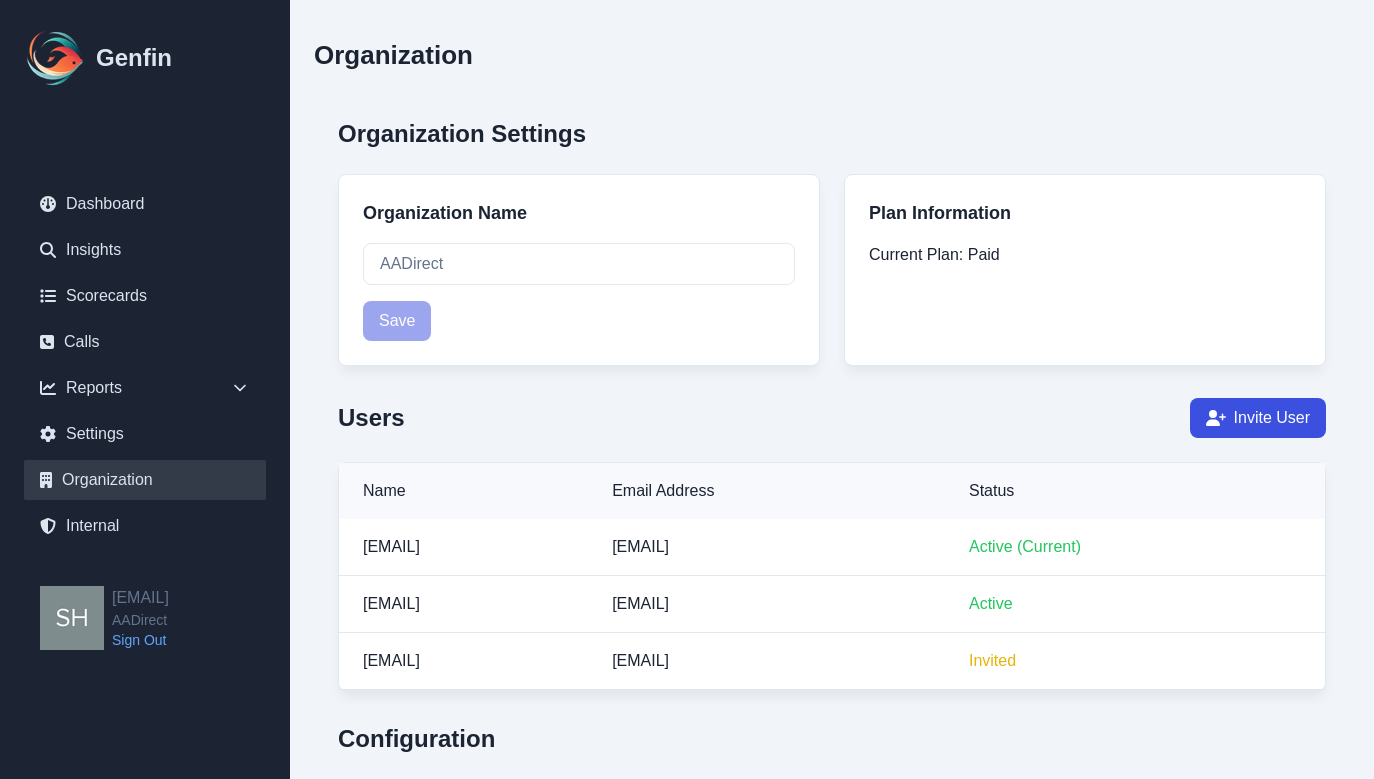 scroll, scrollTop: 0, scrollLeft: 0, axis: both 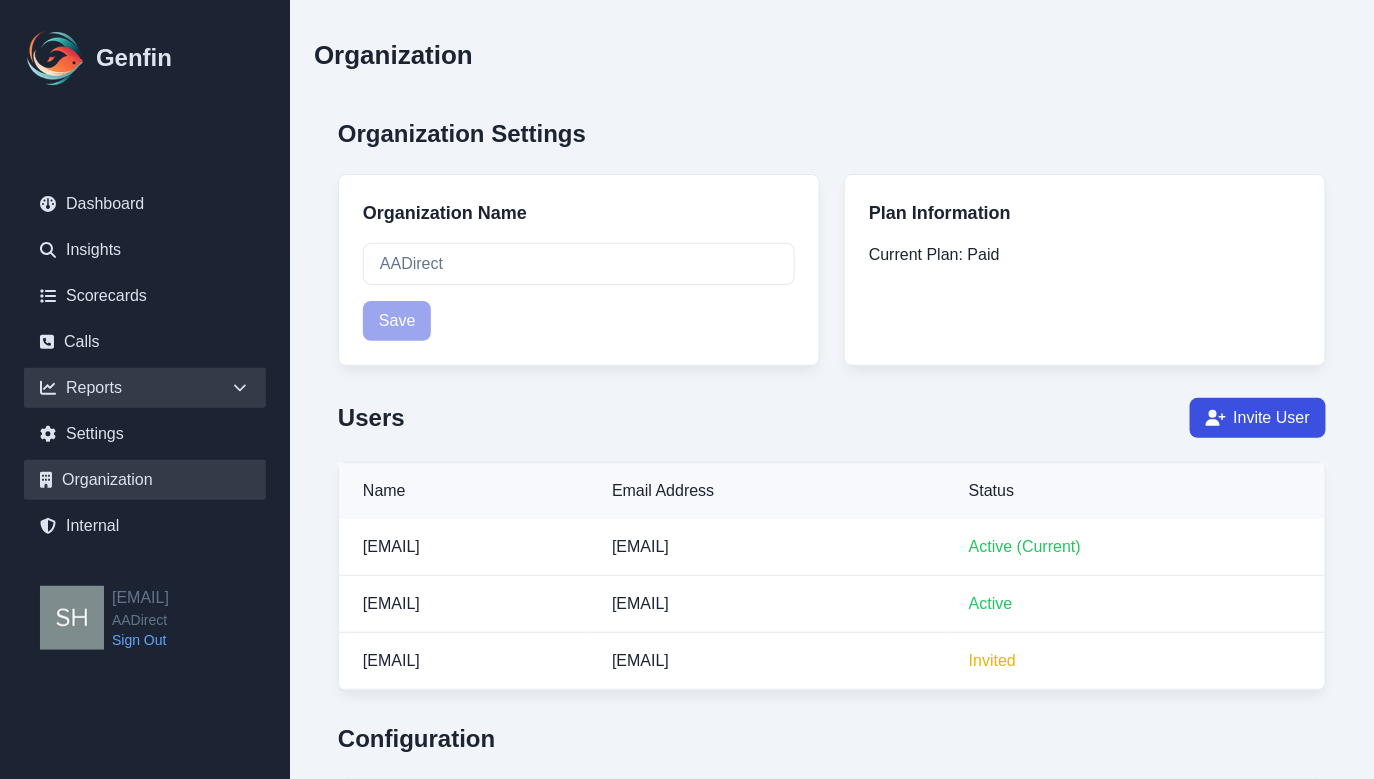 click 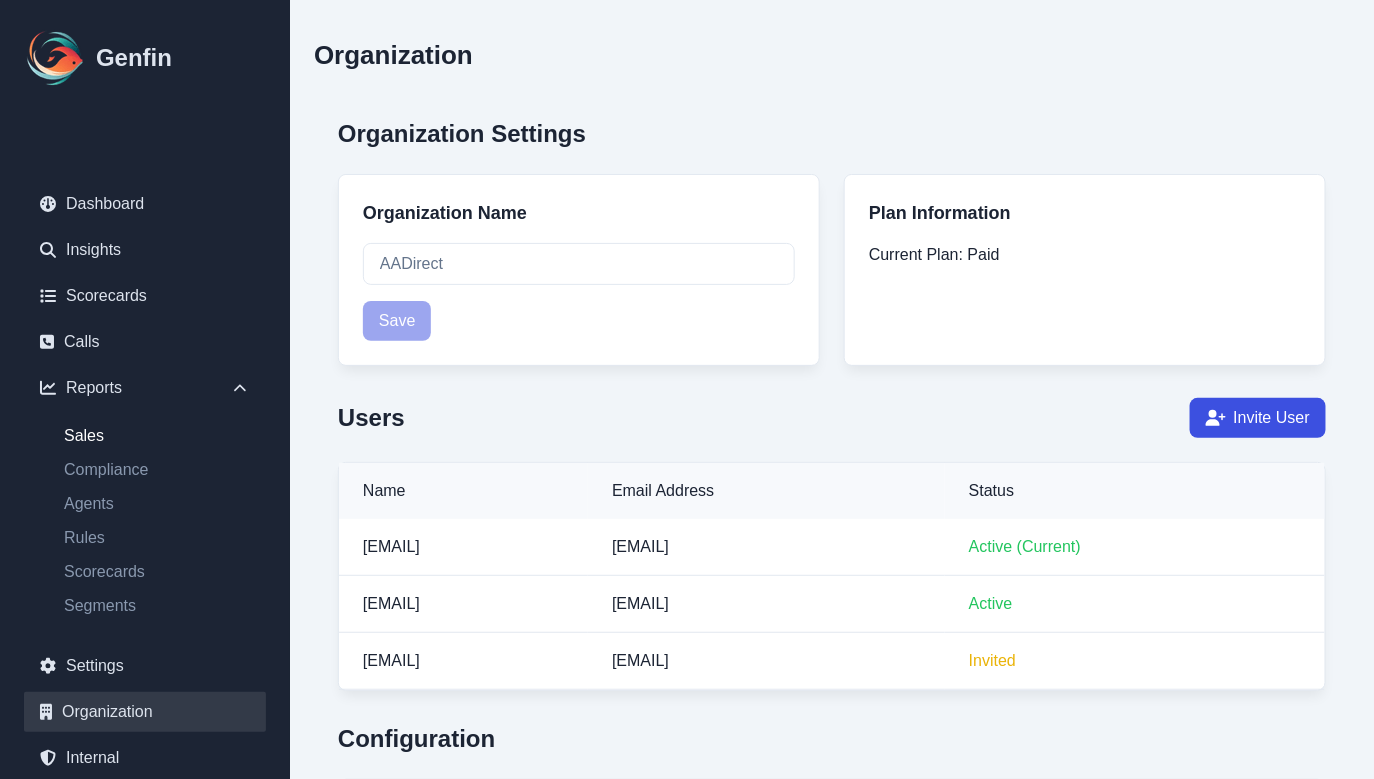 click on "Sales" at bounding box center (157, 436) 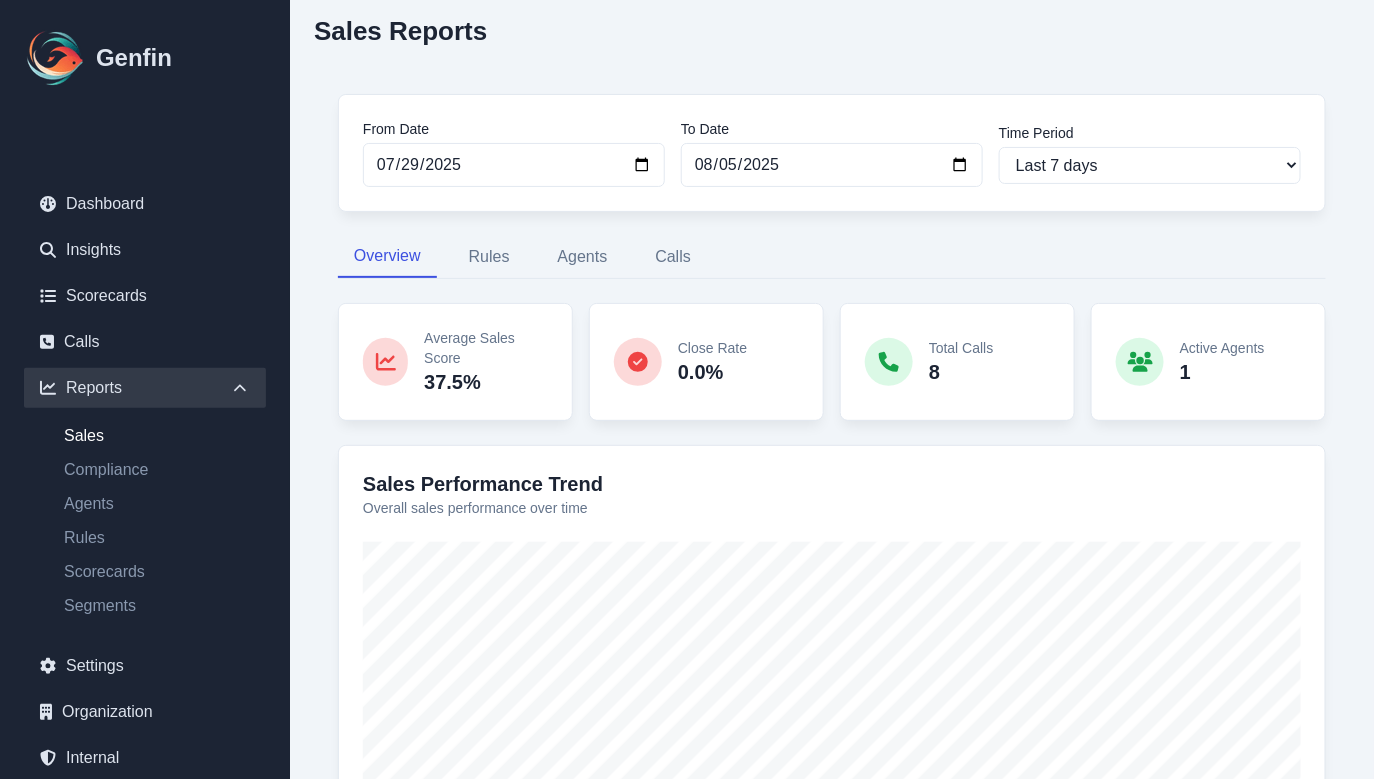 scroll, scrollTop: 0, scrollLeft: 0, axis: both 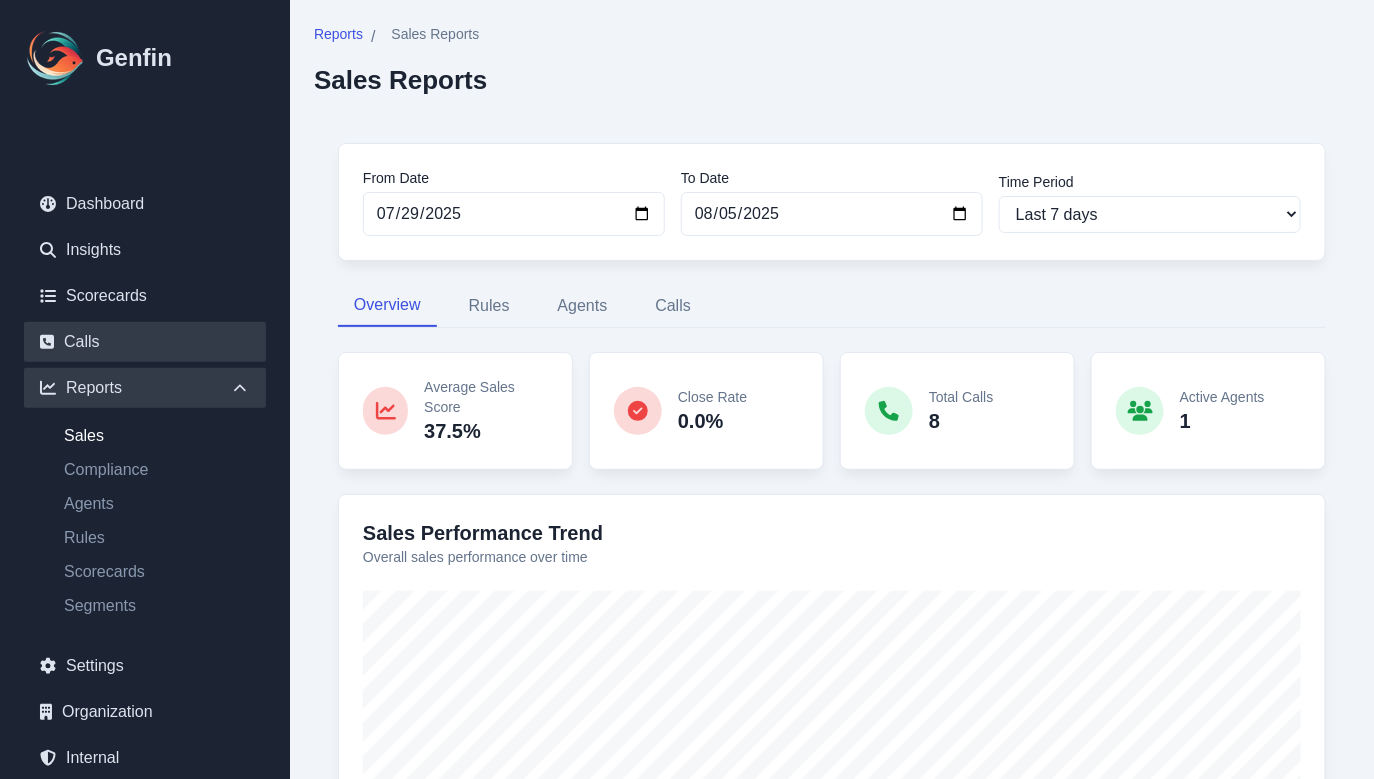 click on "Calls" at bounding box center [145, 342] 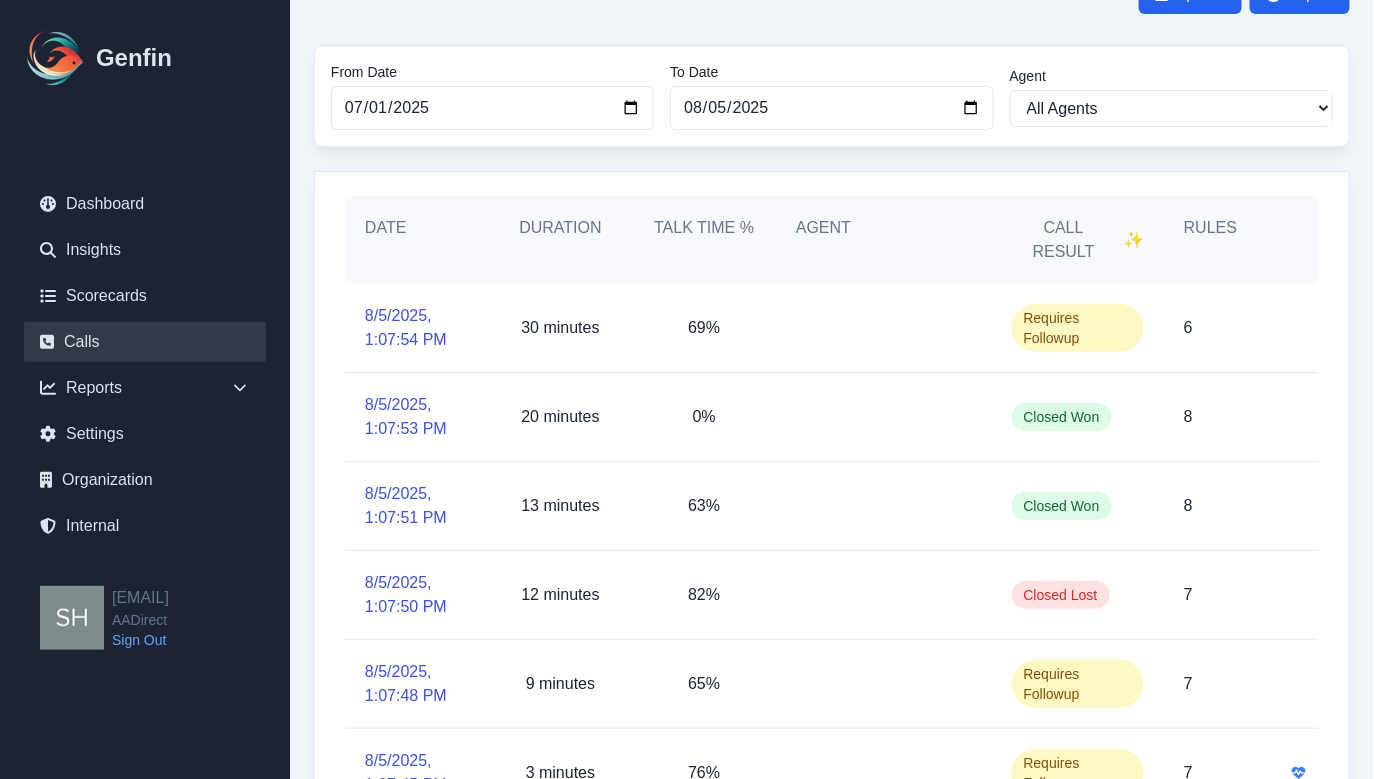 scroll, scrollTop: 101, scrollLeft: 0, axis: vertical 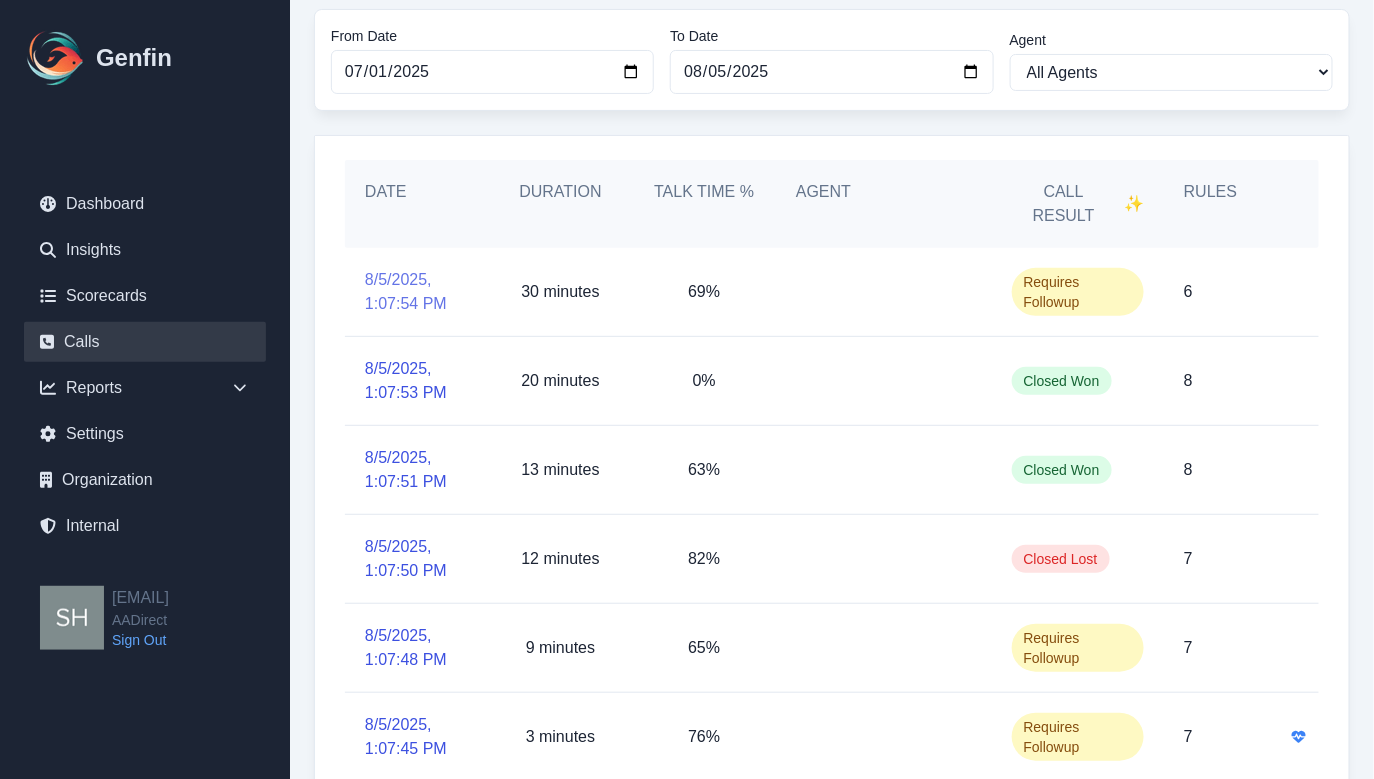 click on "8/5/2025, 1:07:54 PM" at bounding box center (417, 292) 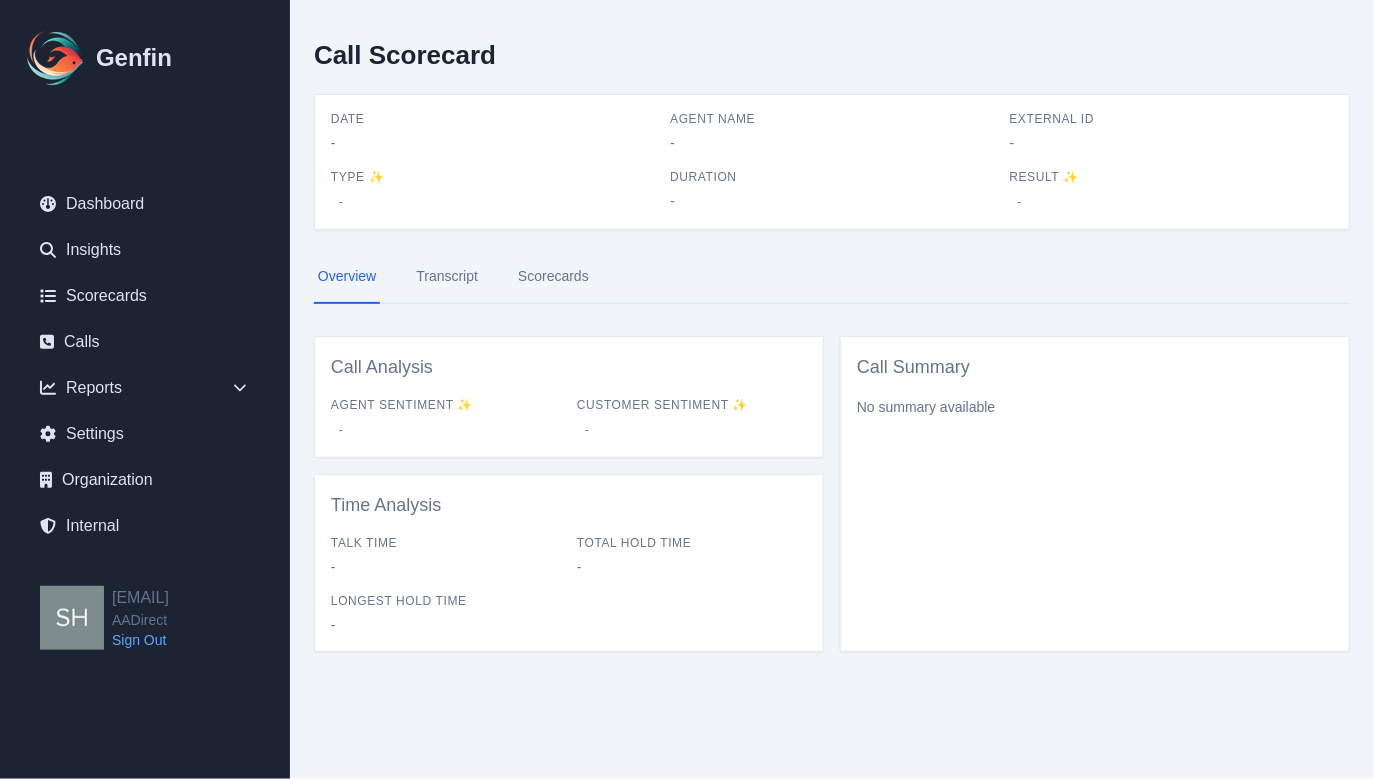 scroll, scrollTop: 0, scrollLeft: 0, axis: both 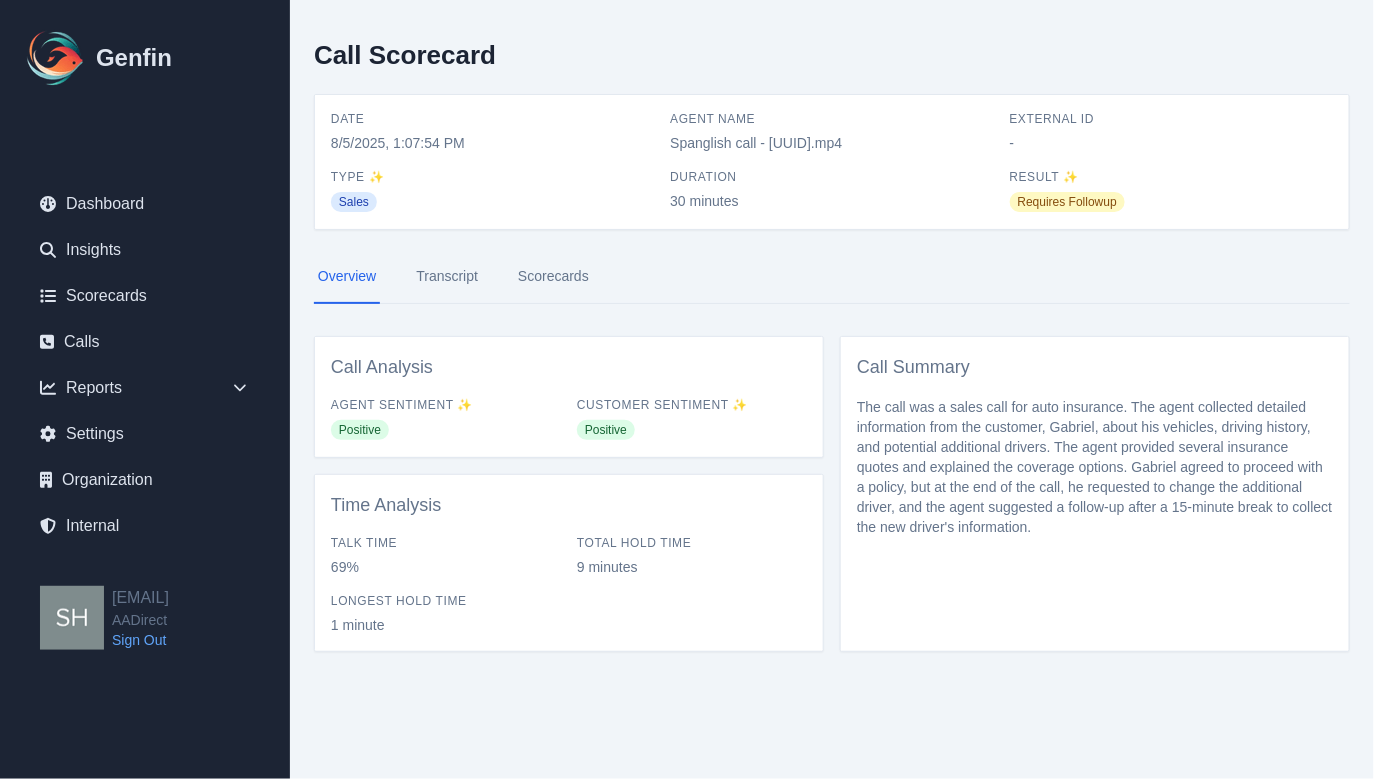 click on "Transcript" at bounding box center (447, 277) 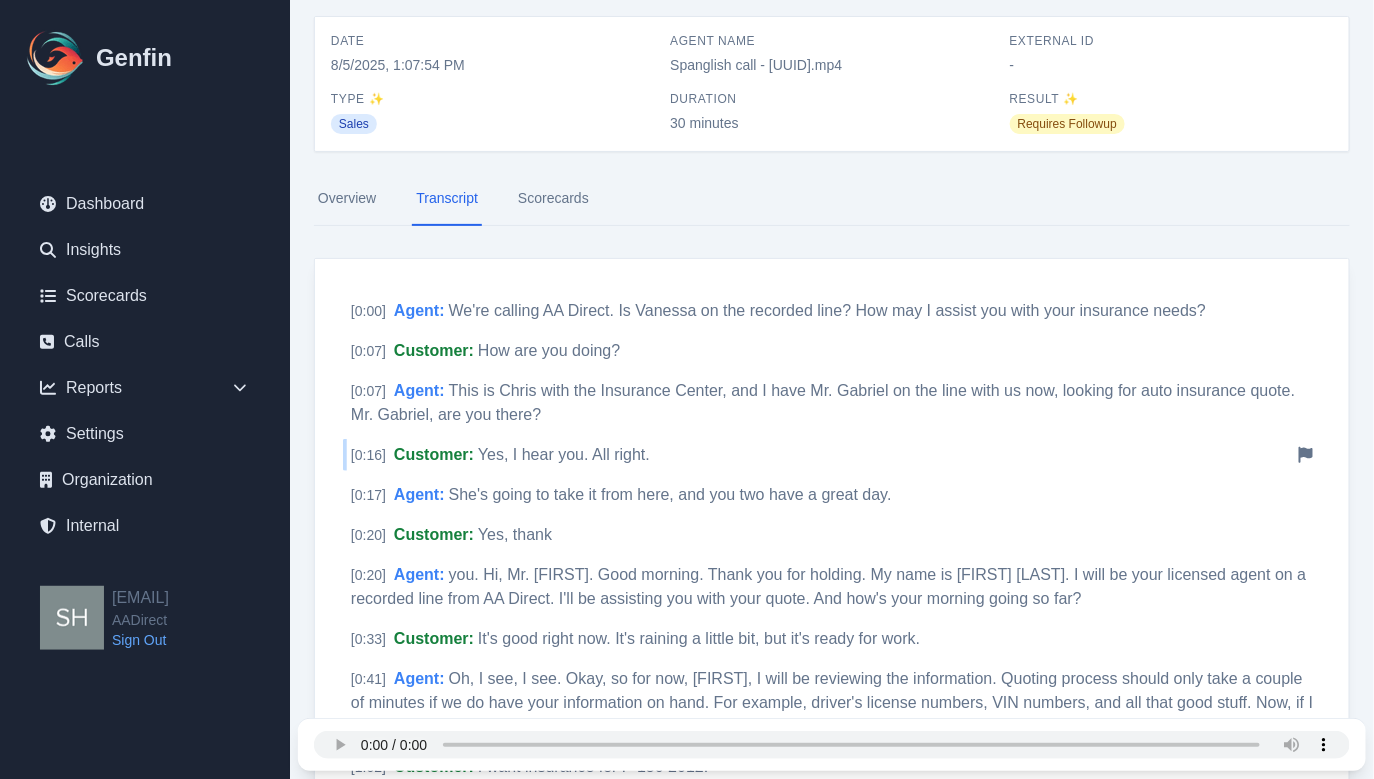 scroll, scrollTop: 98, scrollLeft: 0, axis: vertical 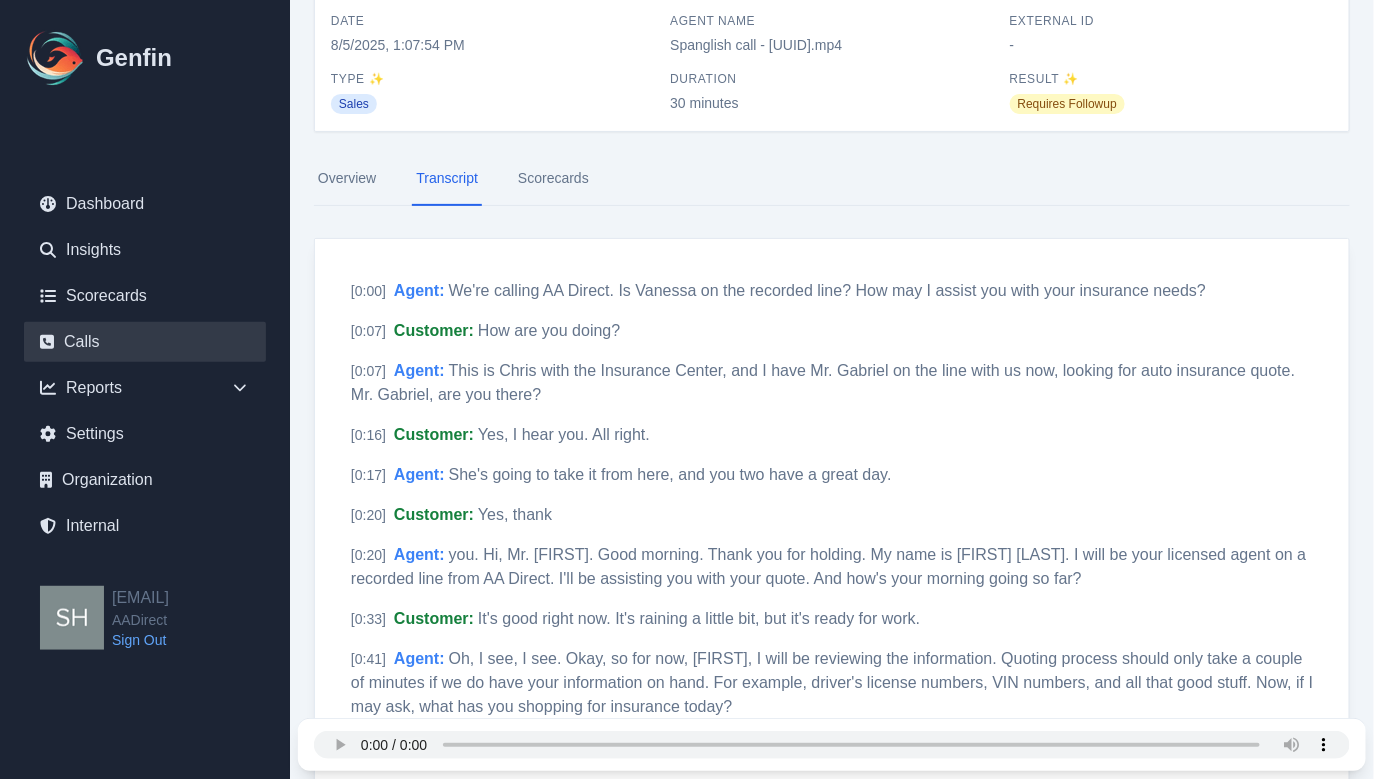 click on "Calls" at bounding box center [145, 342] 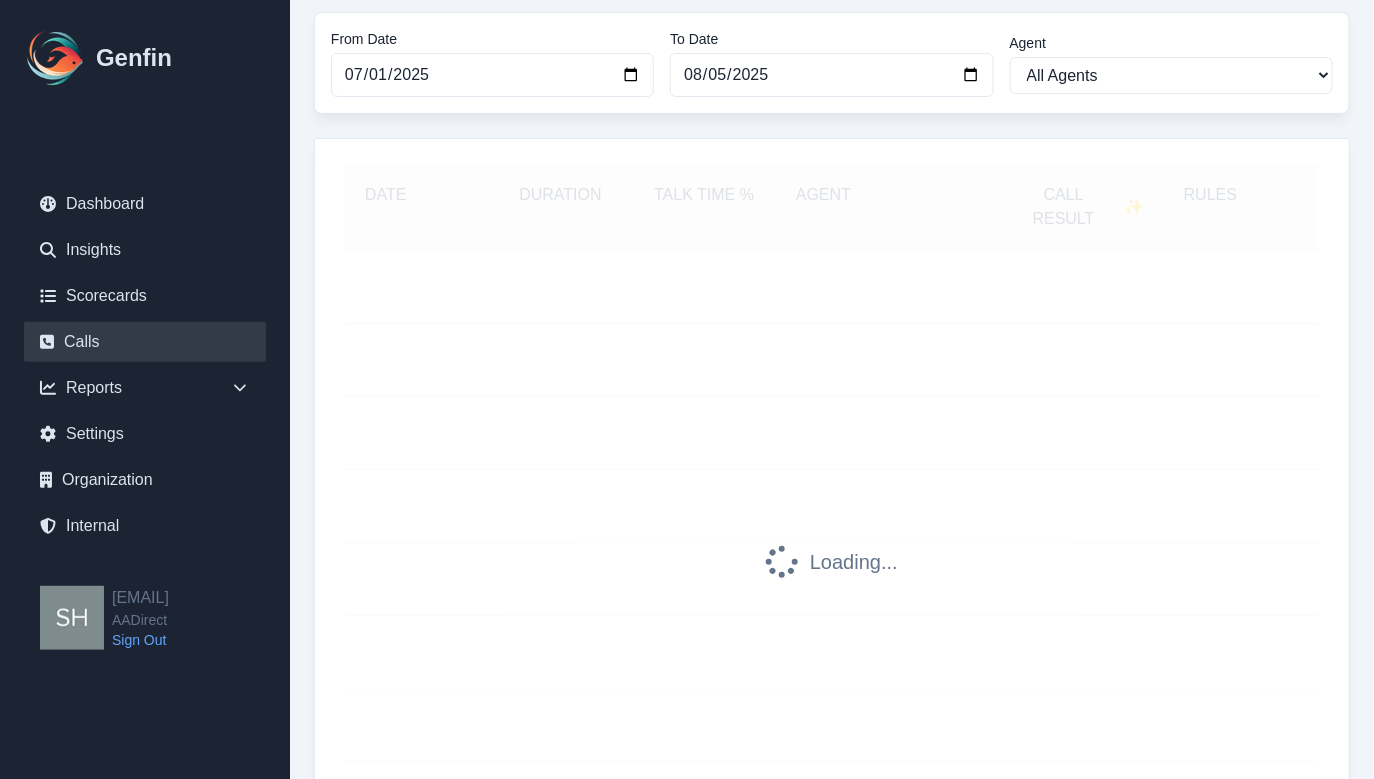 scroll, scrollTop: 0, scrollLeft: 0, axis: both 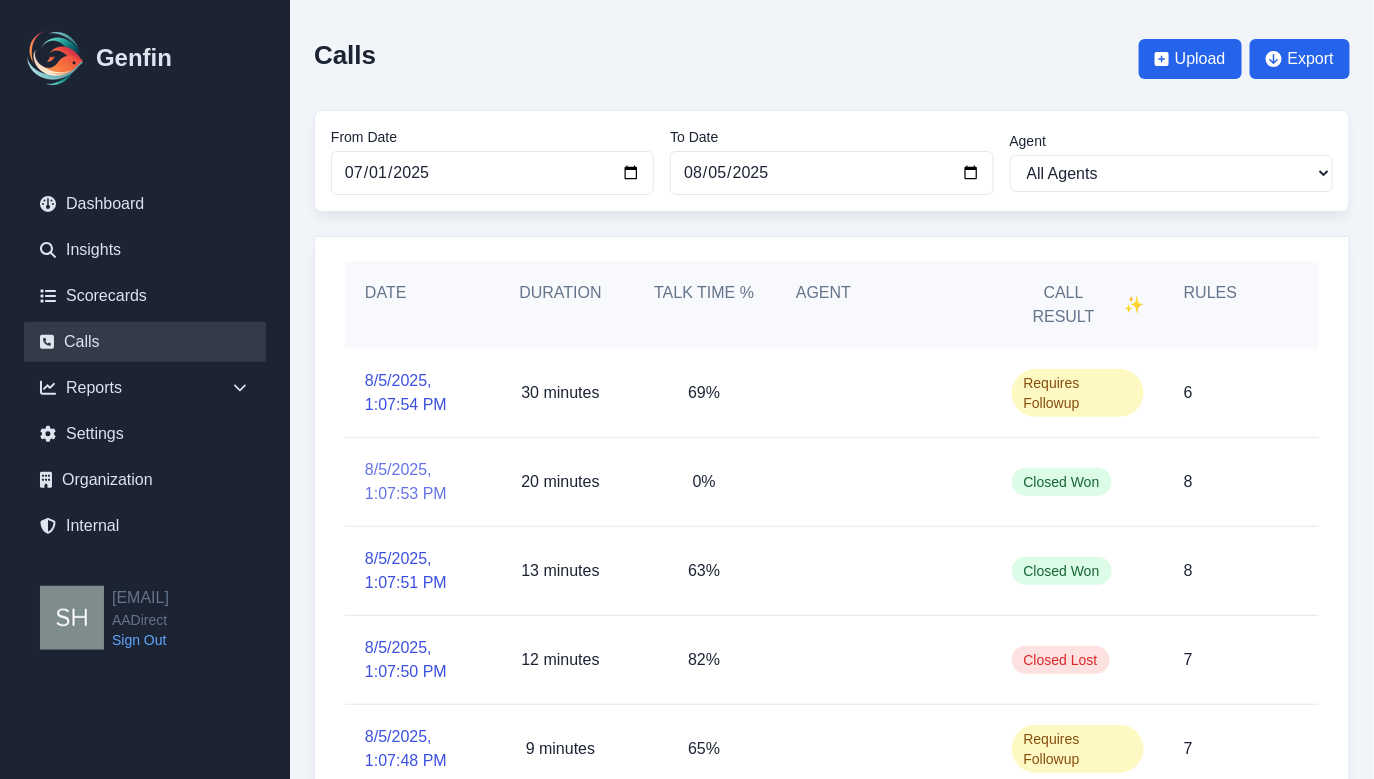 click on "8/5/2025, 1:07:53 PM" at bounding box center [417, 482] 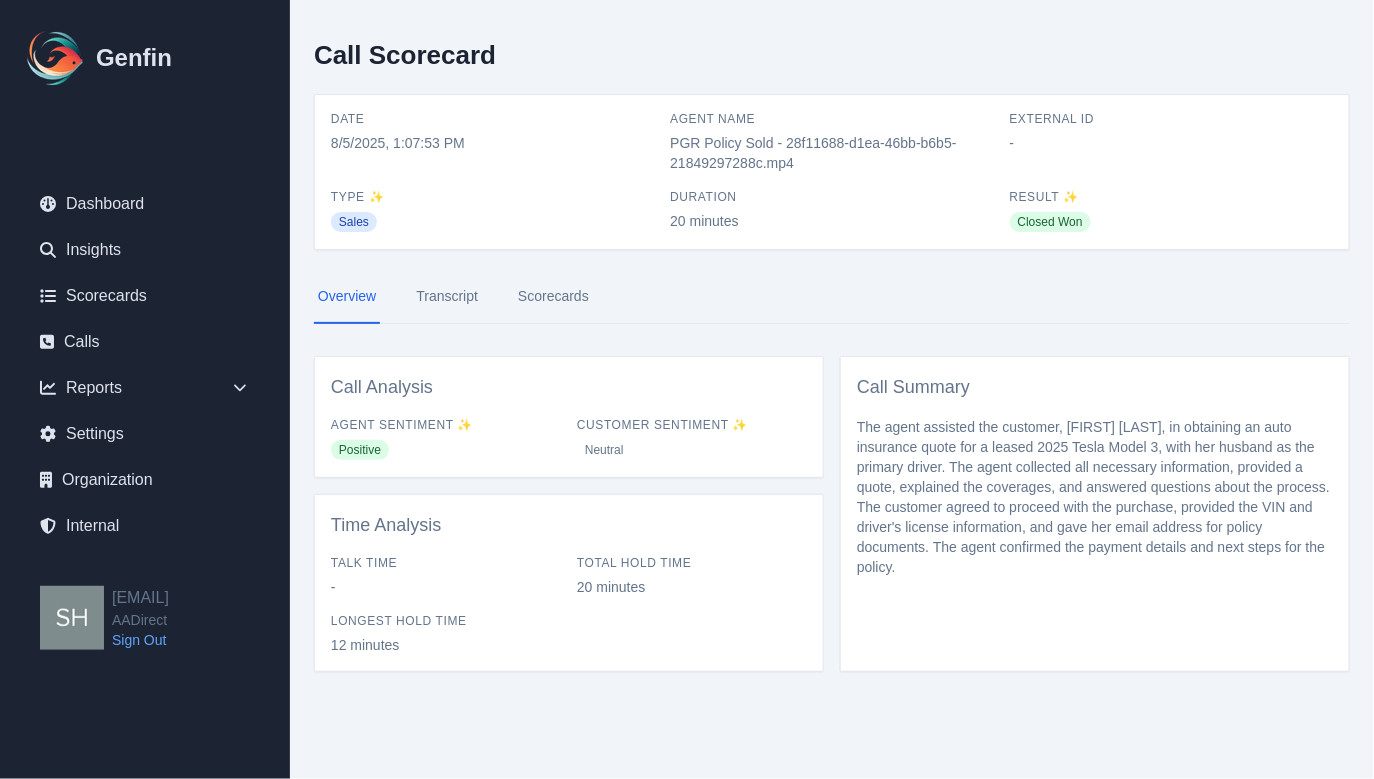 click on "Transcript" at bounding box center [447, 297] 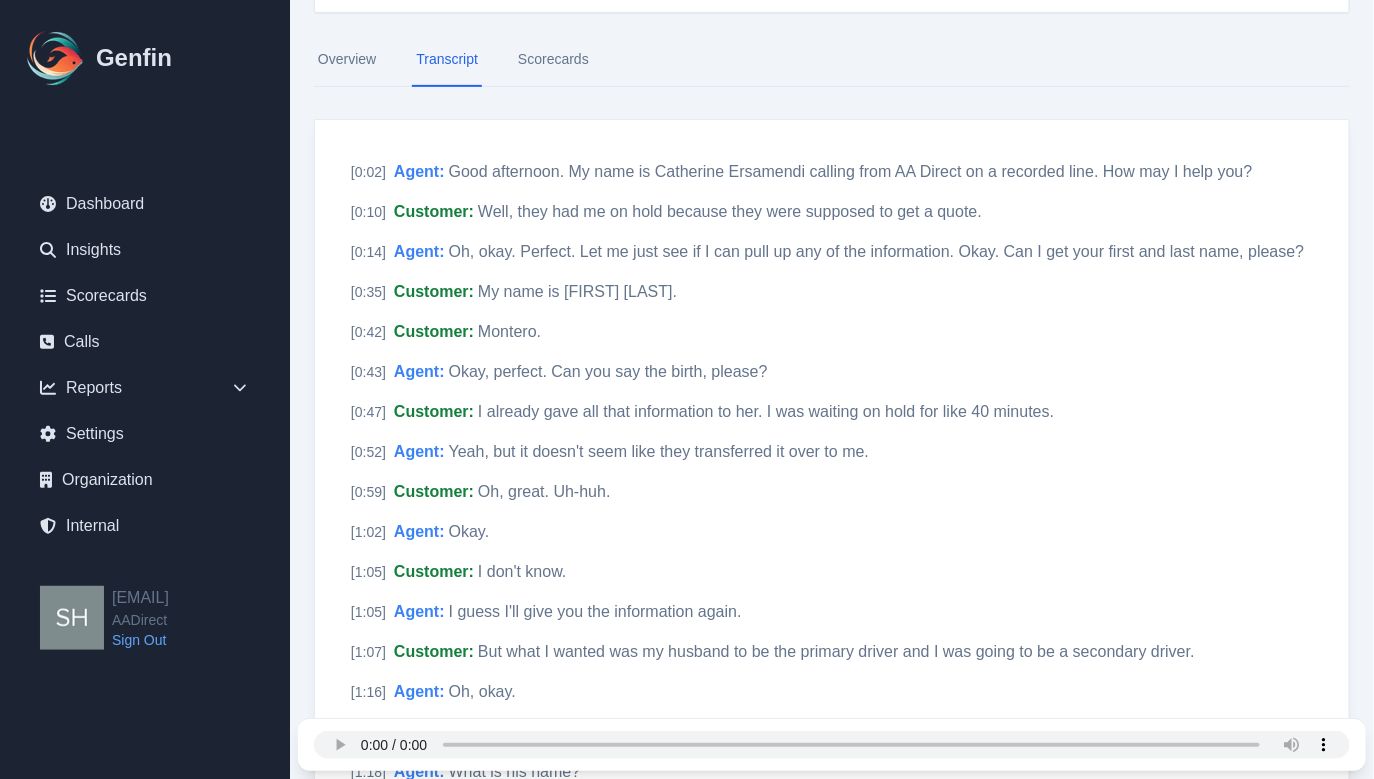 scroll, scrollTop: 256, scrollLeft: 0, axis: vertical 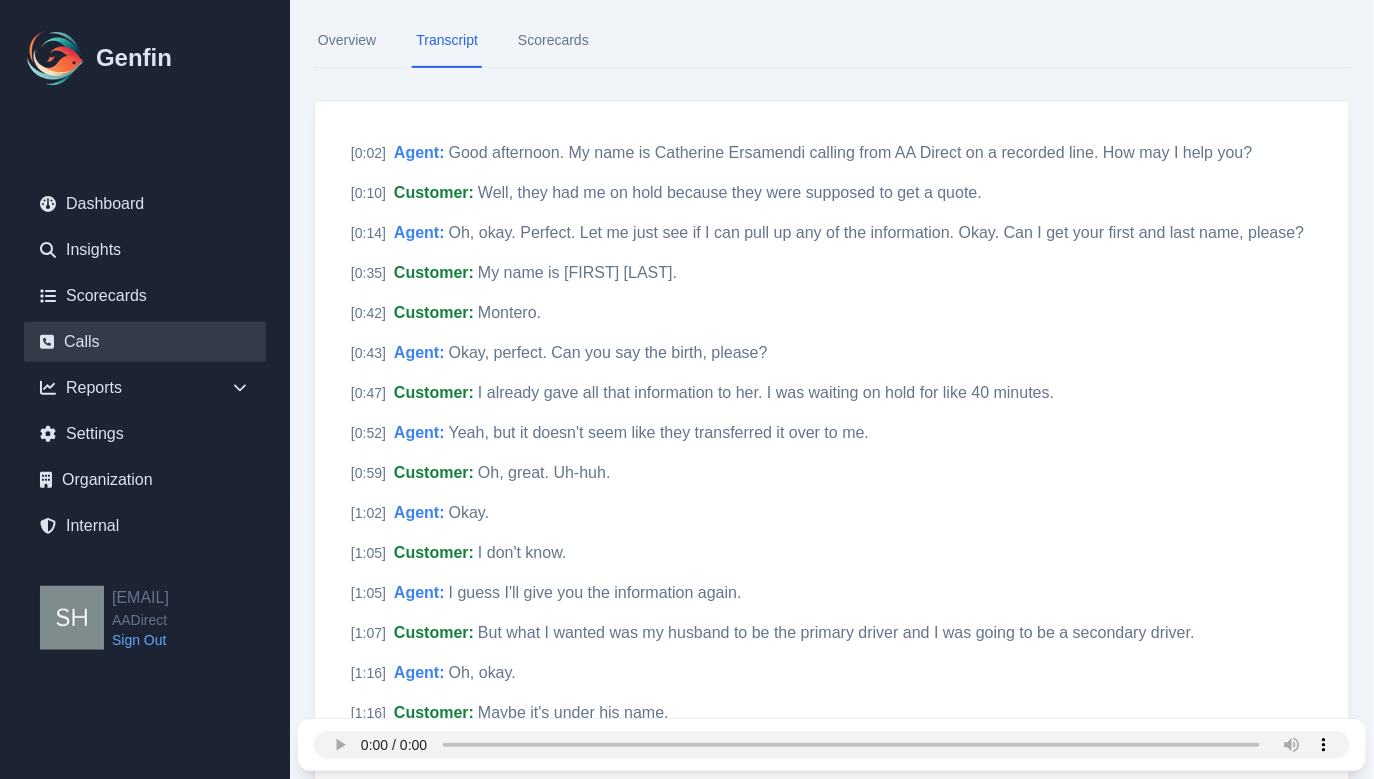 click on "Calls" at bounding box center (145, 342) 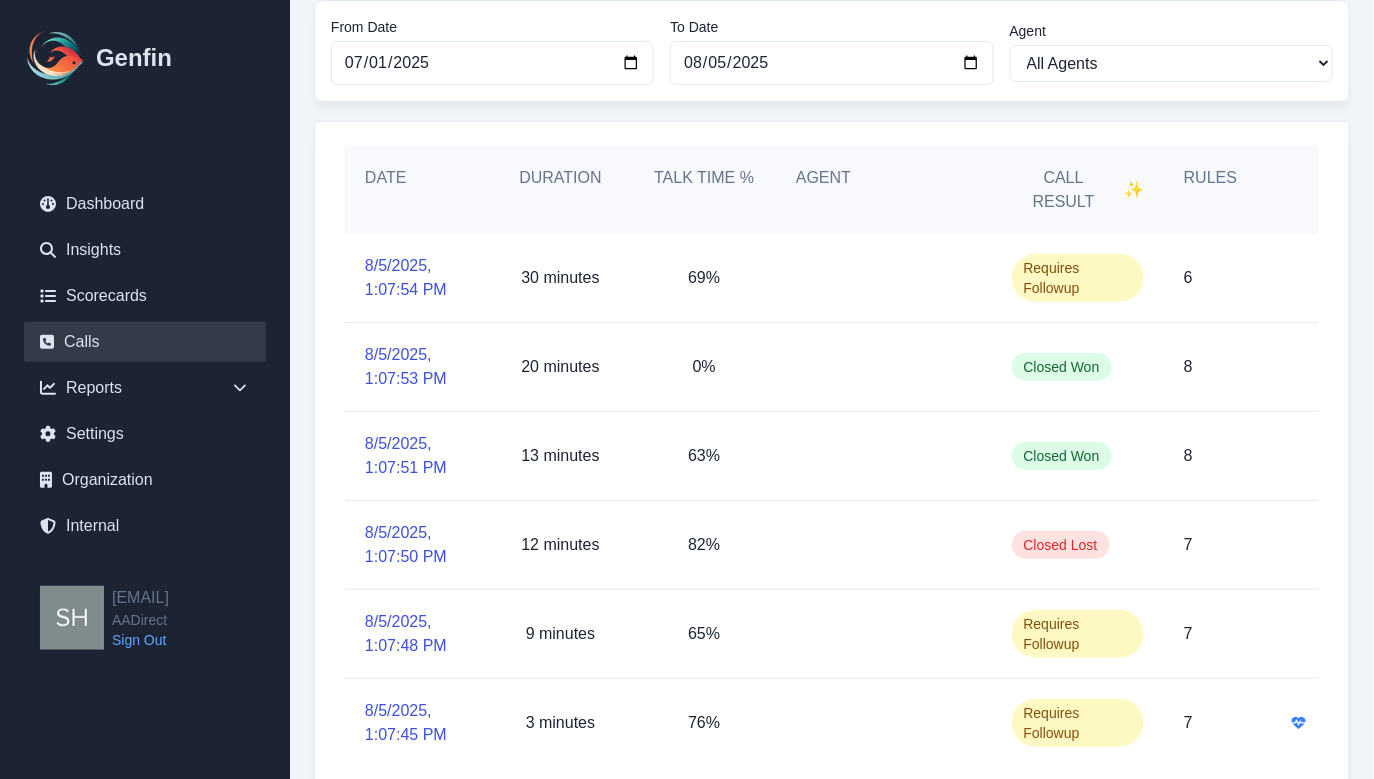 scroll, scrollTop: 178, scrollLeft: 0, axis: vertical 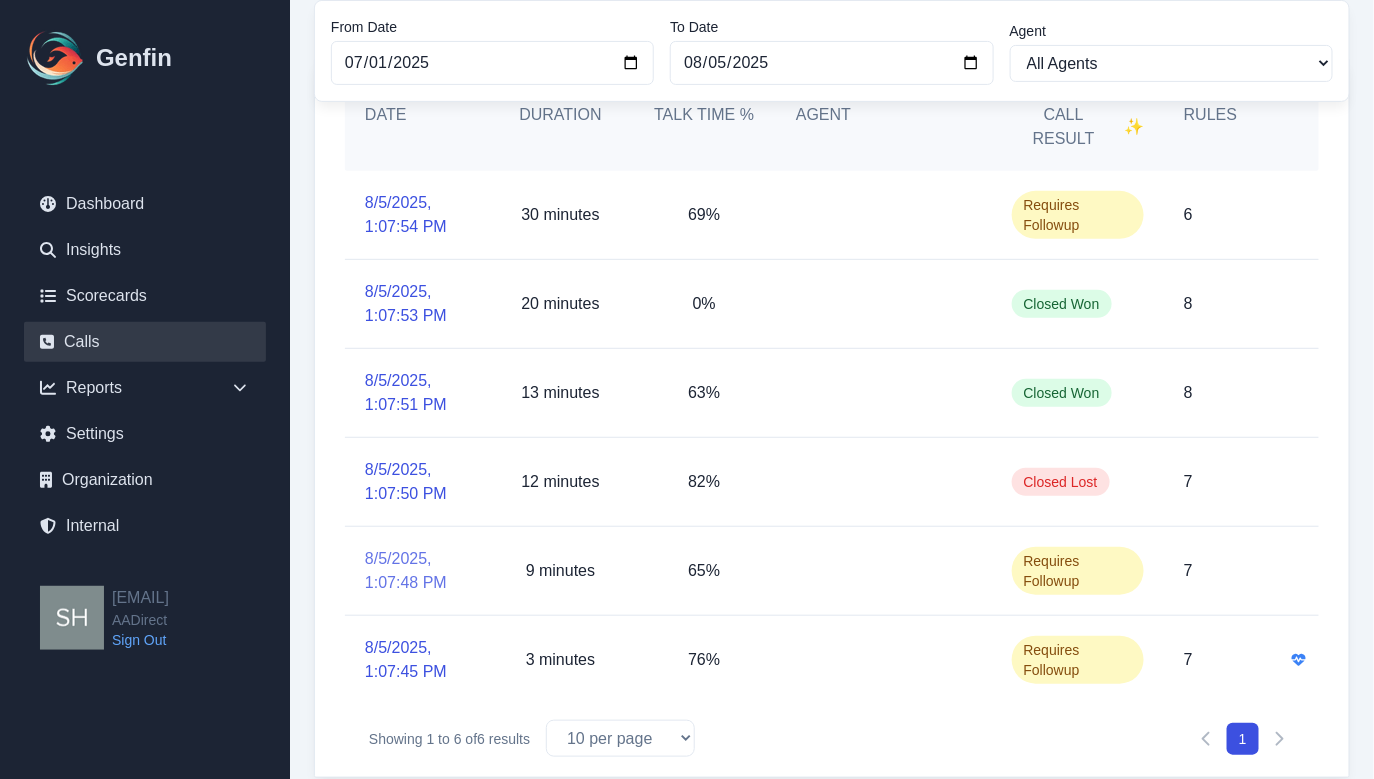 click on "8/5/2025, 1:07:48 PM" at bounding box center (417, 571) 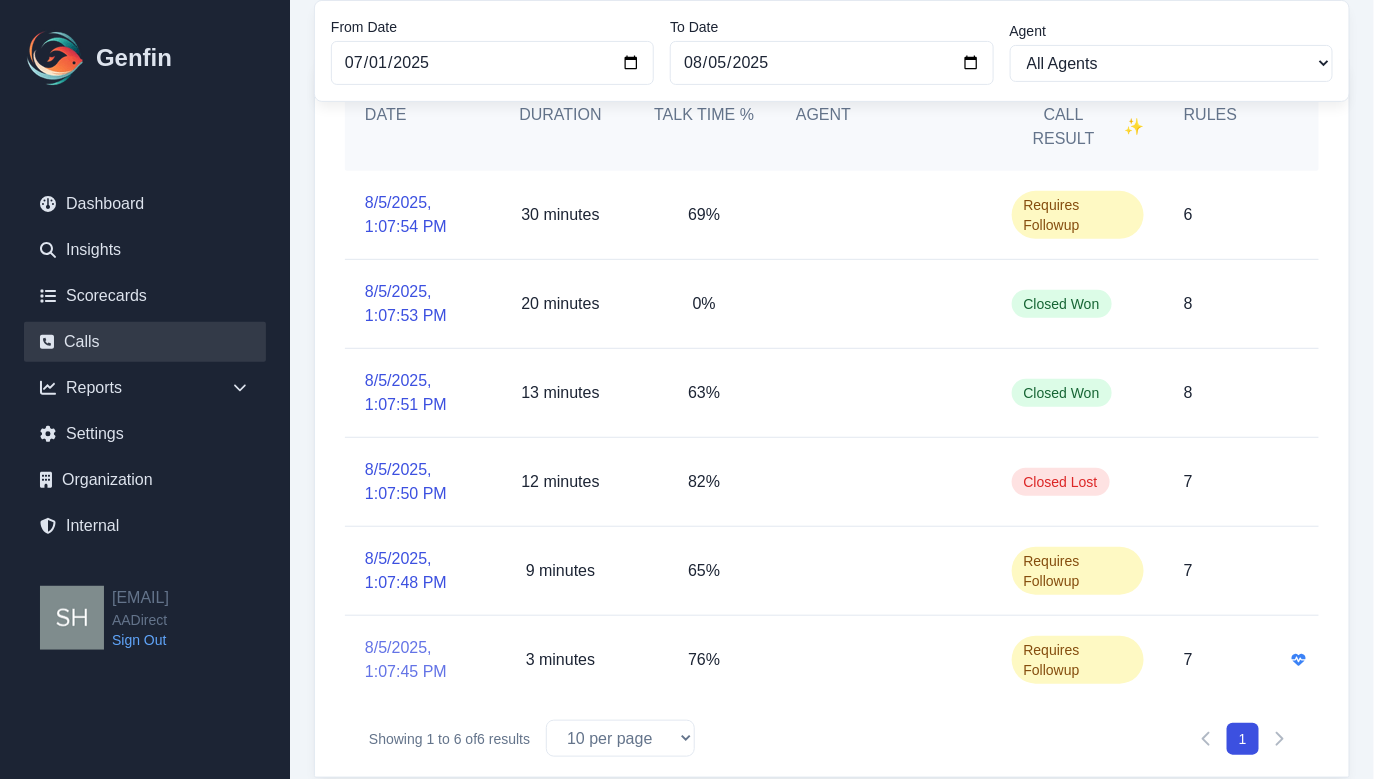 click on "8/5/2025, 1:07:45 PM" at bounding box center [417, 660] 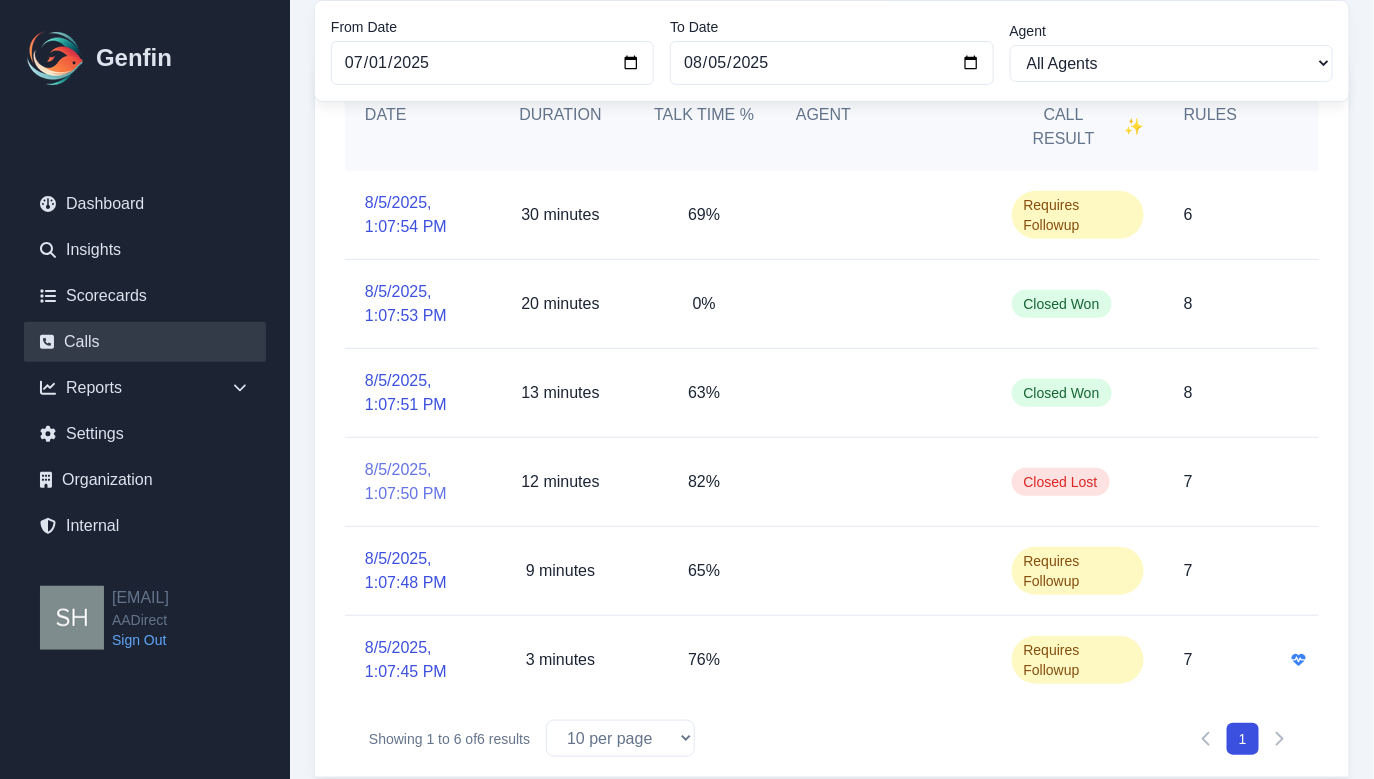 click on "8/5/2025, 1:07:50 PM" at bounding box center [417, 482] 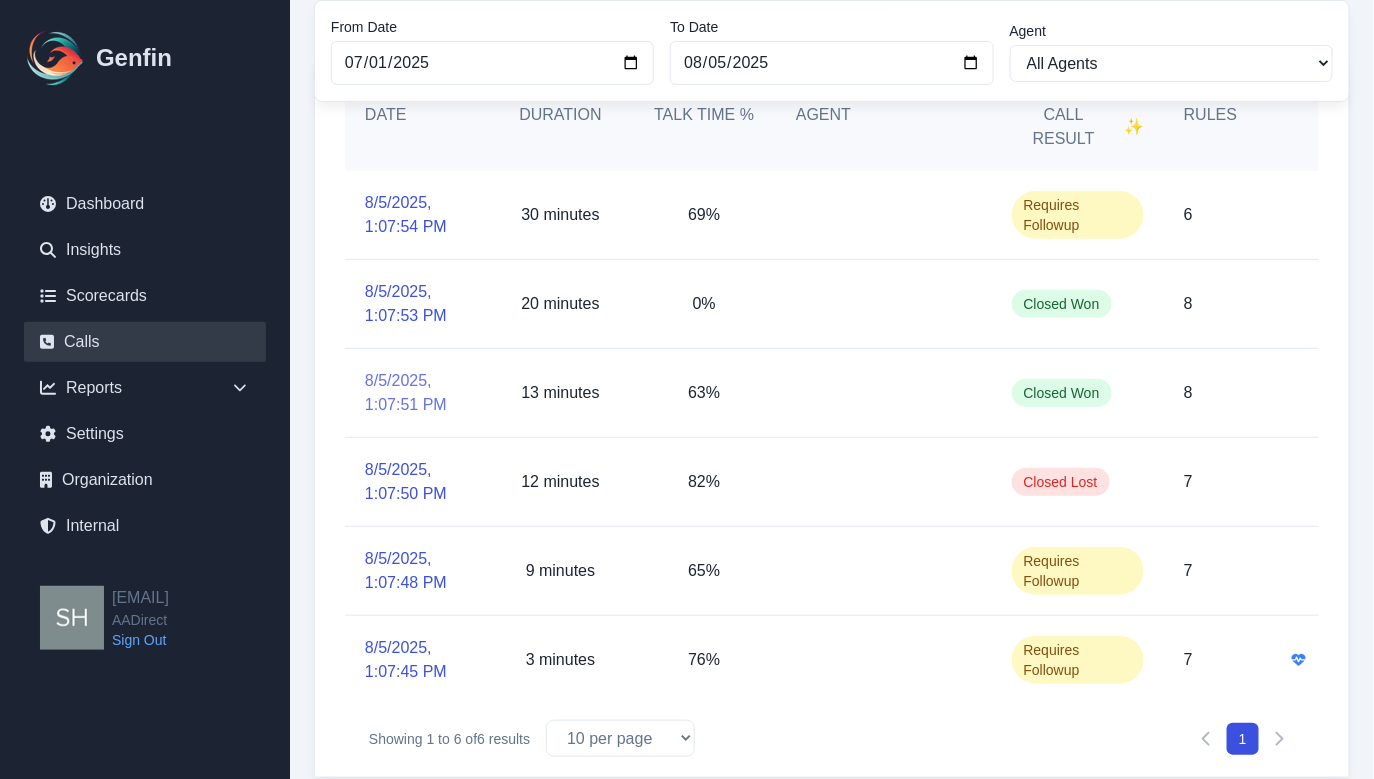 click on "8/5/2025, 1:07:51 PM" at bounding box center (417, 393) 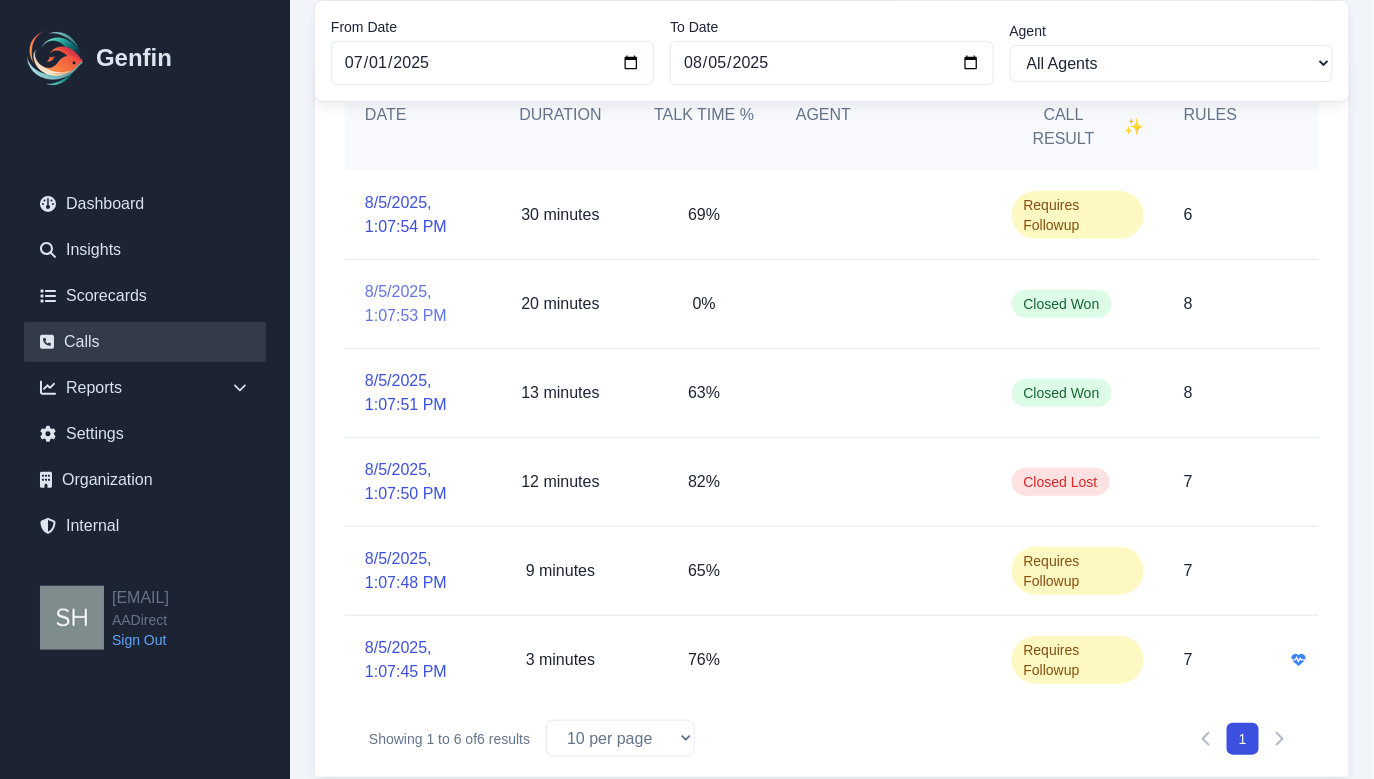 click on "8/5/2025, 1:07:53 PM" at bounding box center [417, 304] 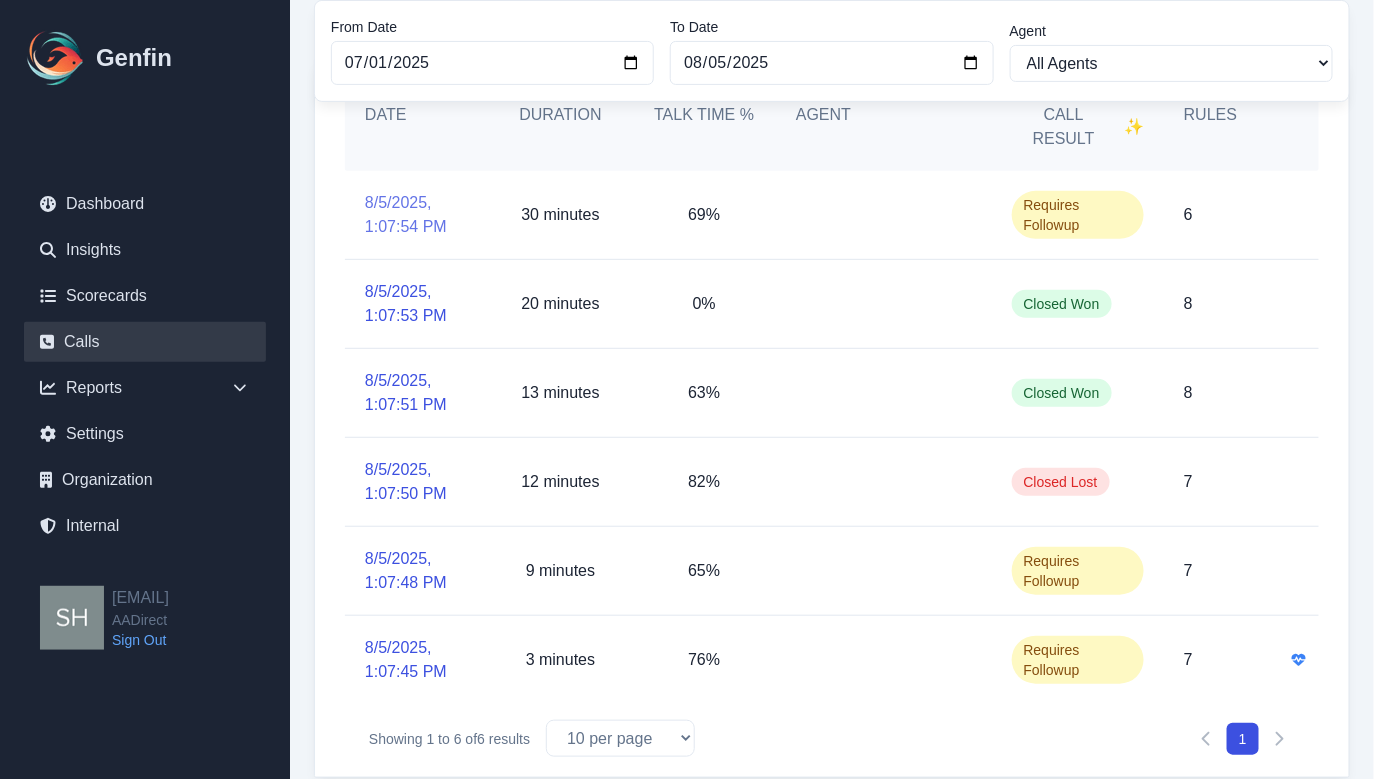 click on "8/5/2025, 1:07:54 PM" at bounding box center (417, 215) 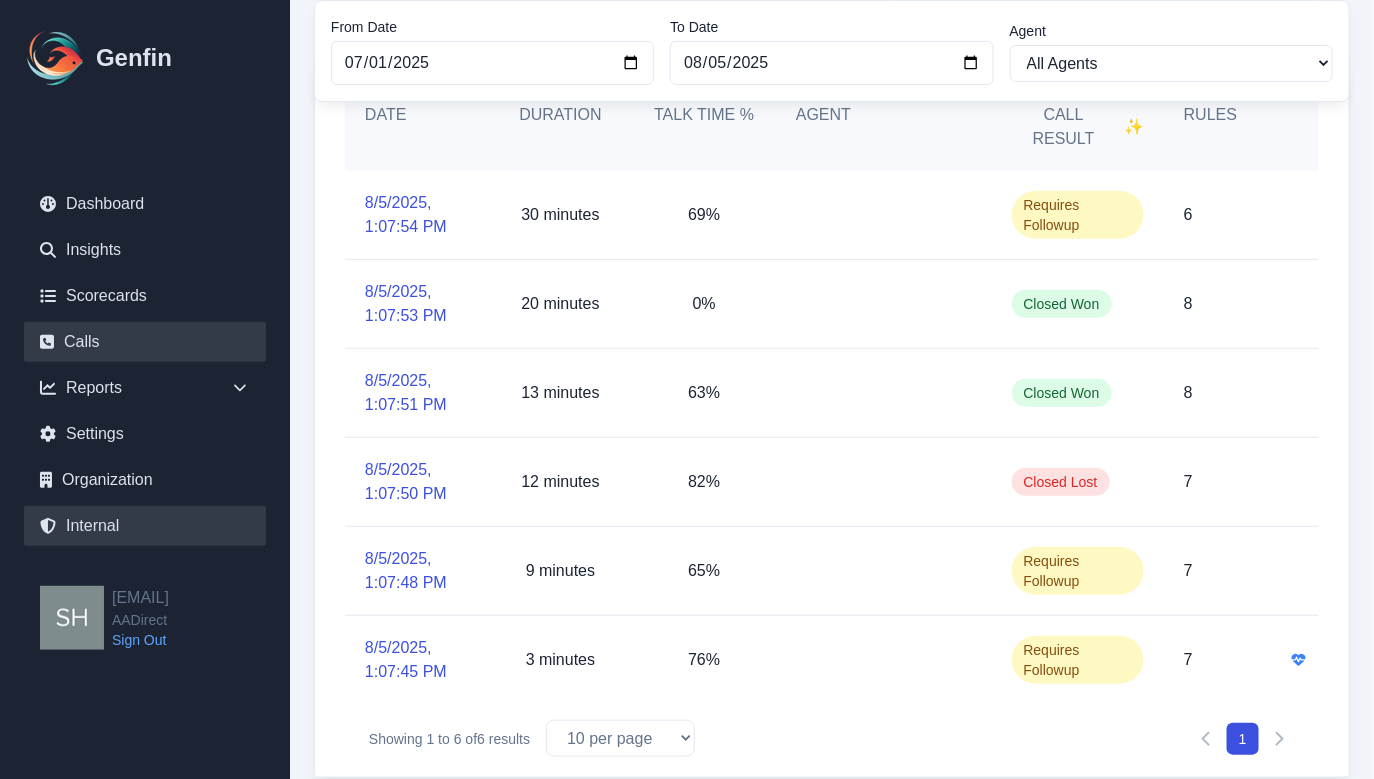 click on "Internal" at bounding box center [145, 526] 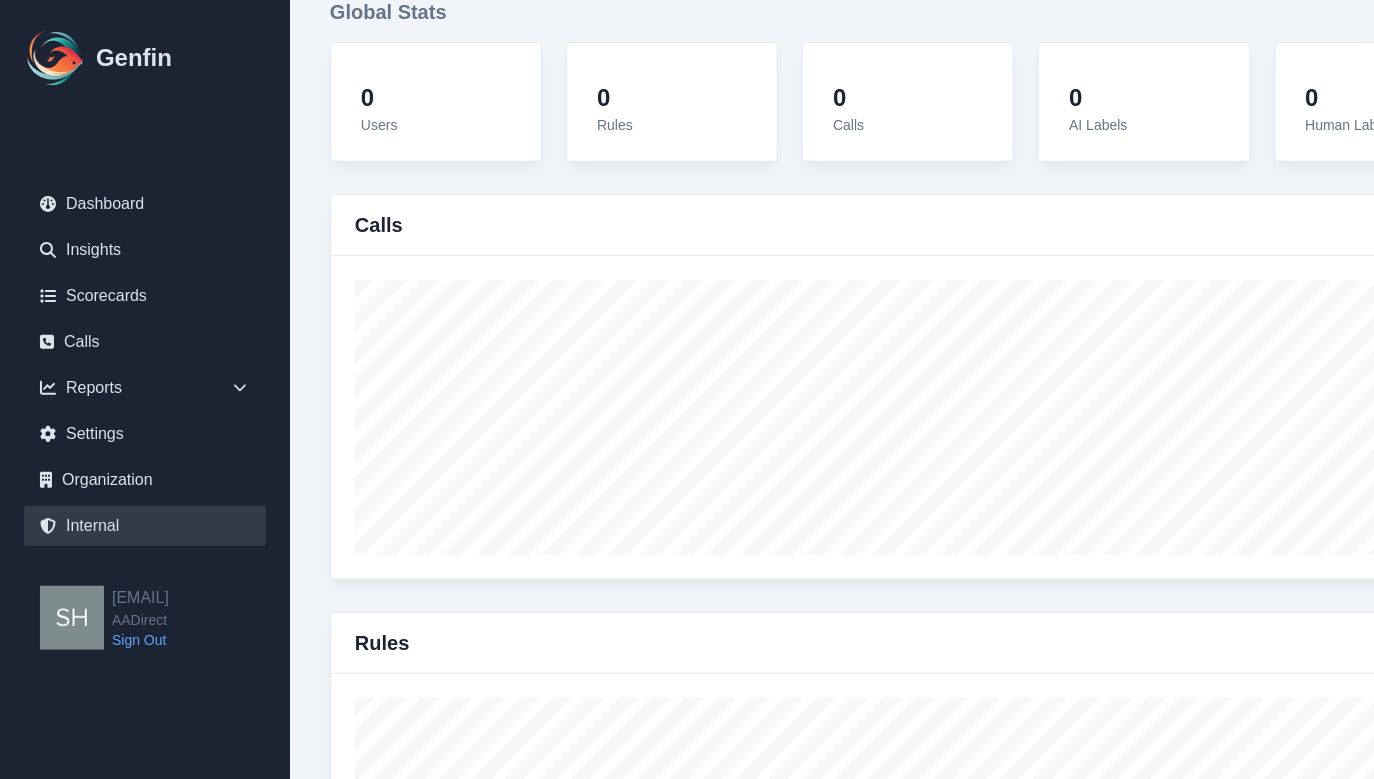 scroll, scrollTop: 0, scrollLeft: 0, axis: both 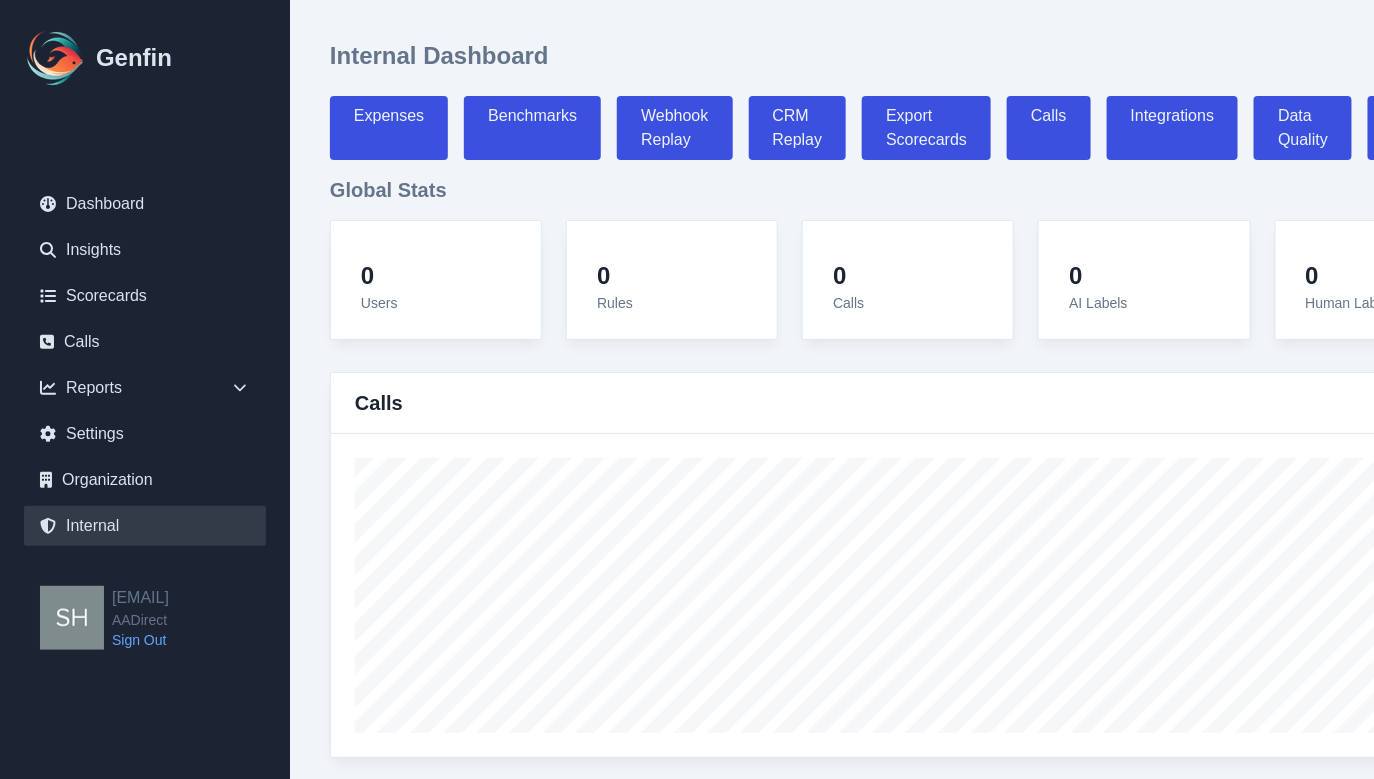 click on "Organization" at bounding box center (145, 480) 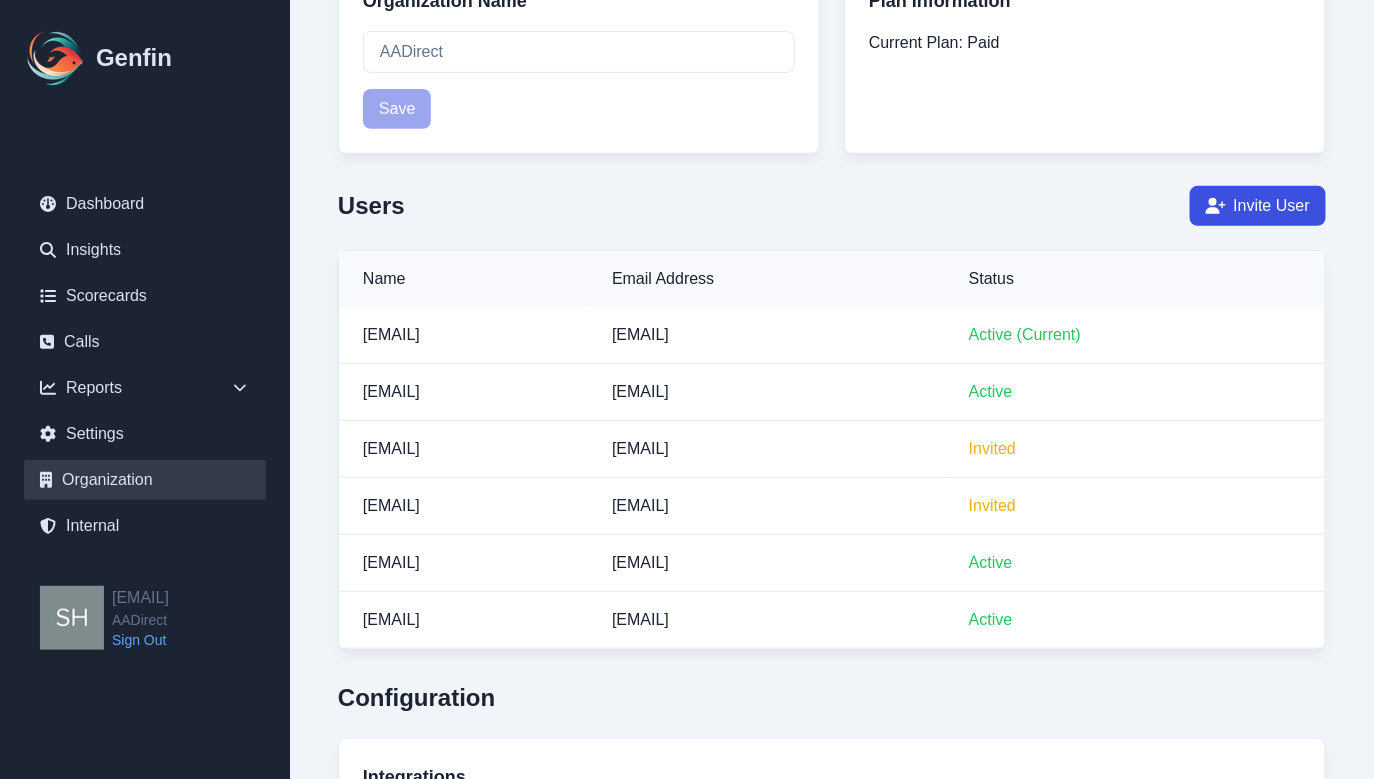 scroll, scrollTop: 238, scrollLeft: 0, axis: vertical 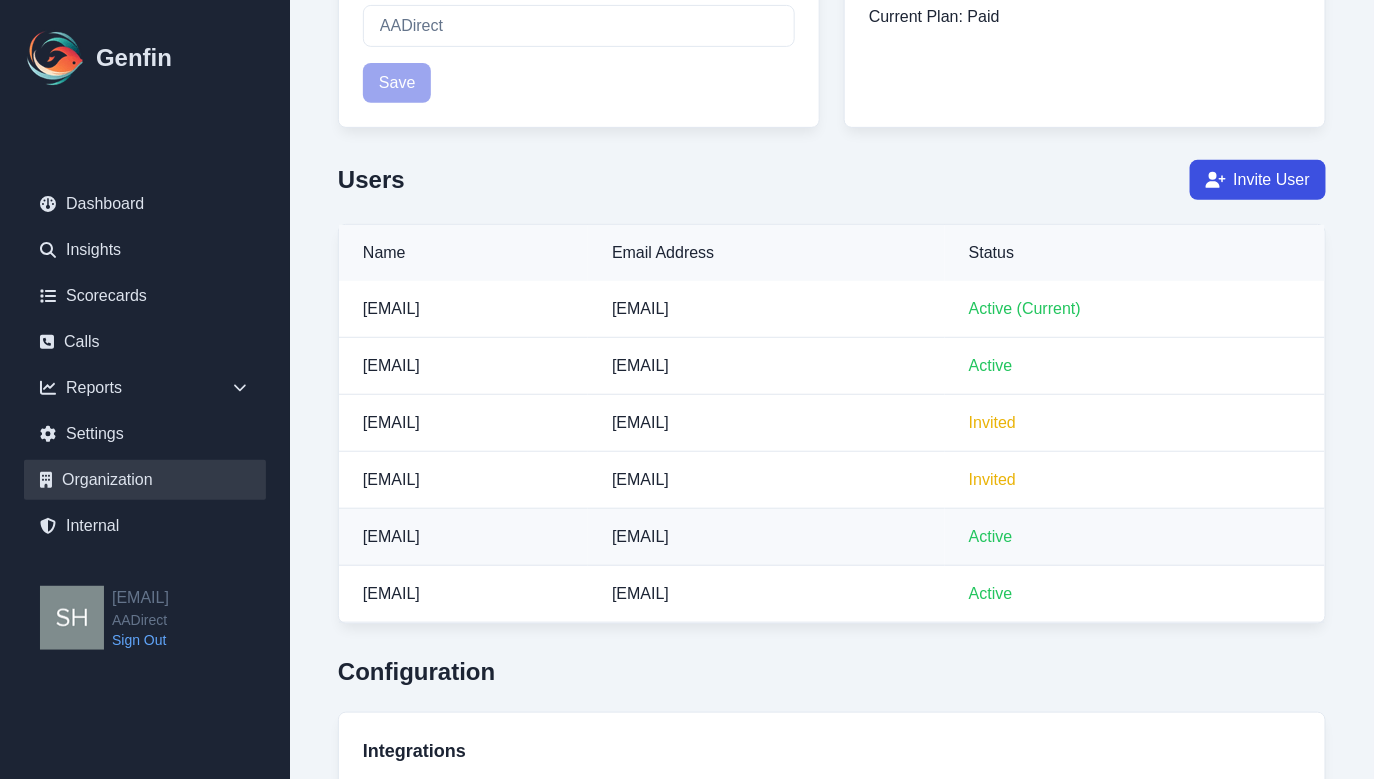 drag, startPoint x: 908, startPoint y: 537, endPoint x: 730, endPoint y: 537, distance: 178 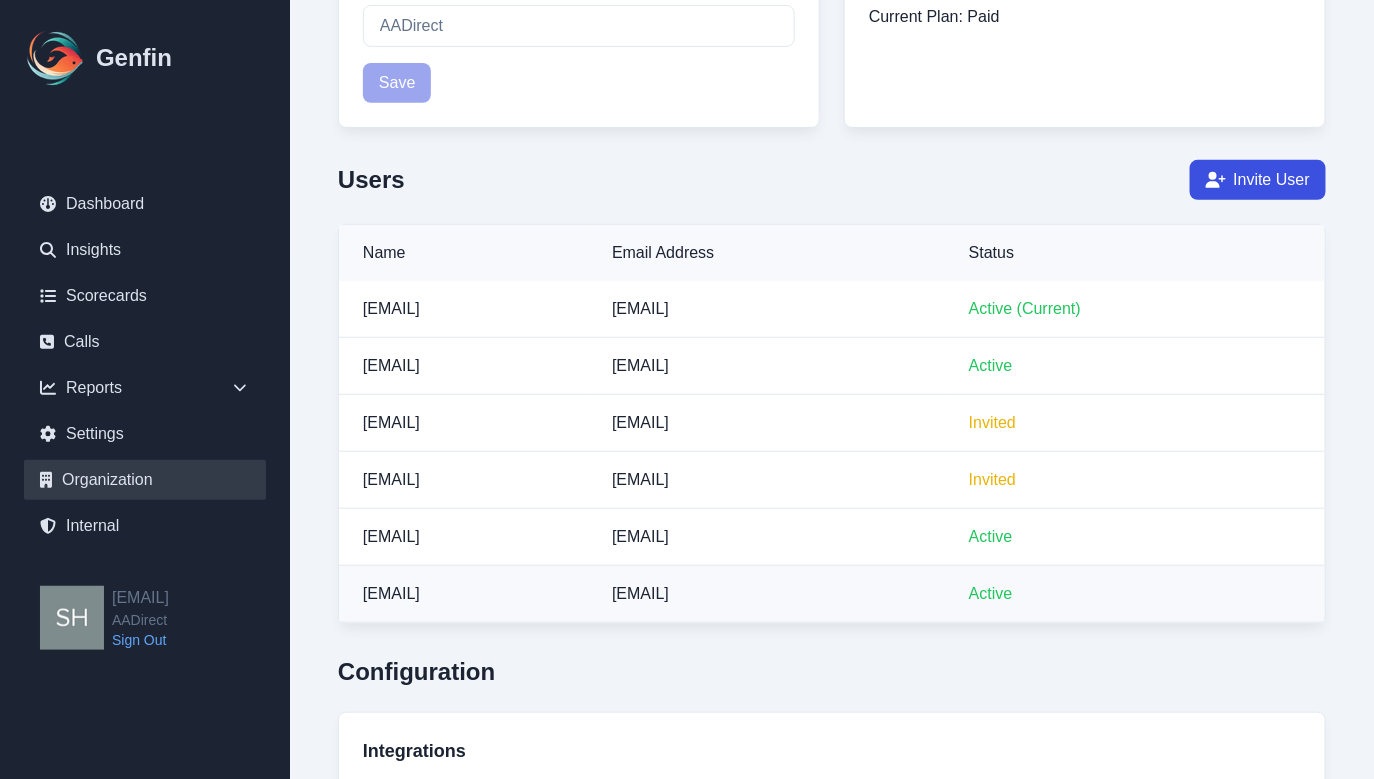 click on "rsharma@aainsco.com" at bounding box center (640, 593) 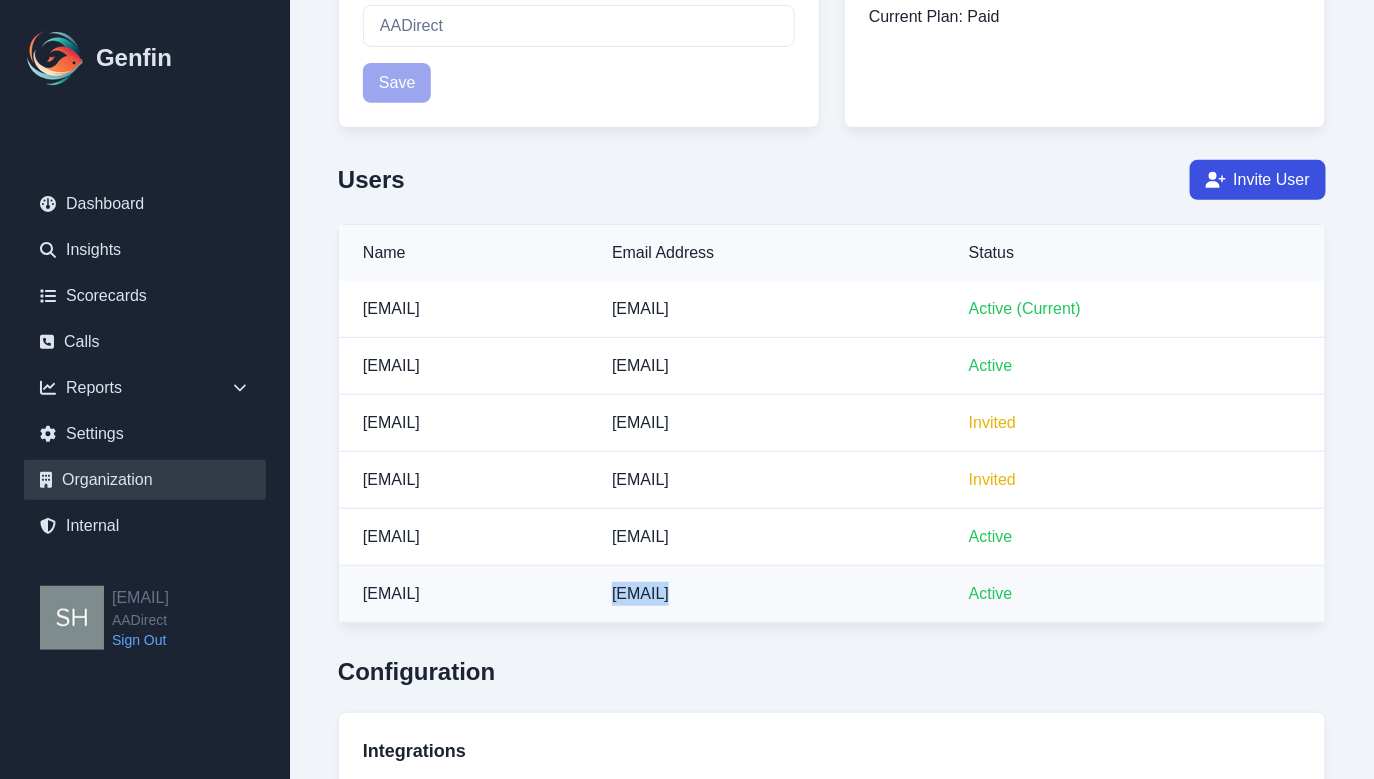 click on "rsharma@aainsco.com" at bounding box center [640, 593] 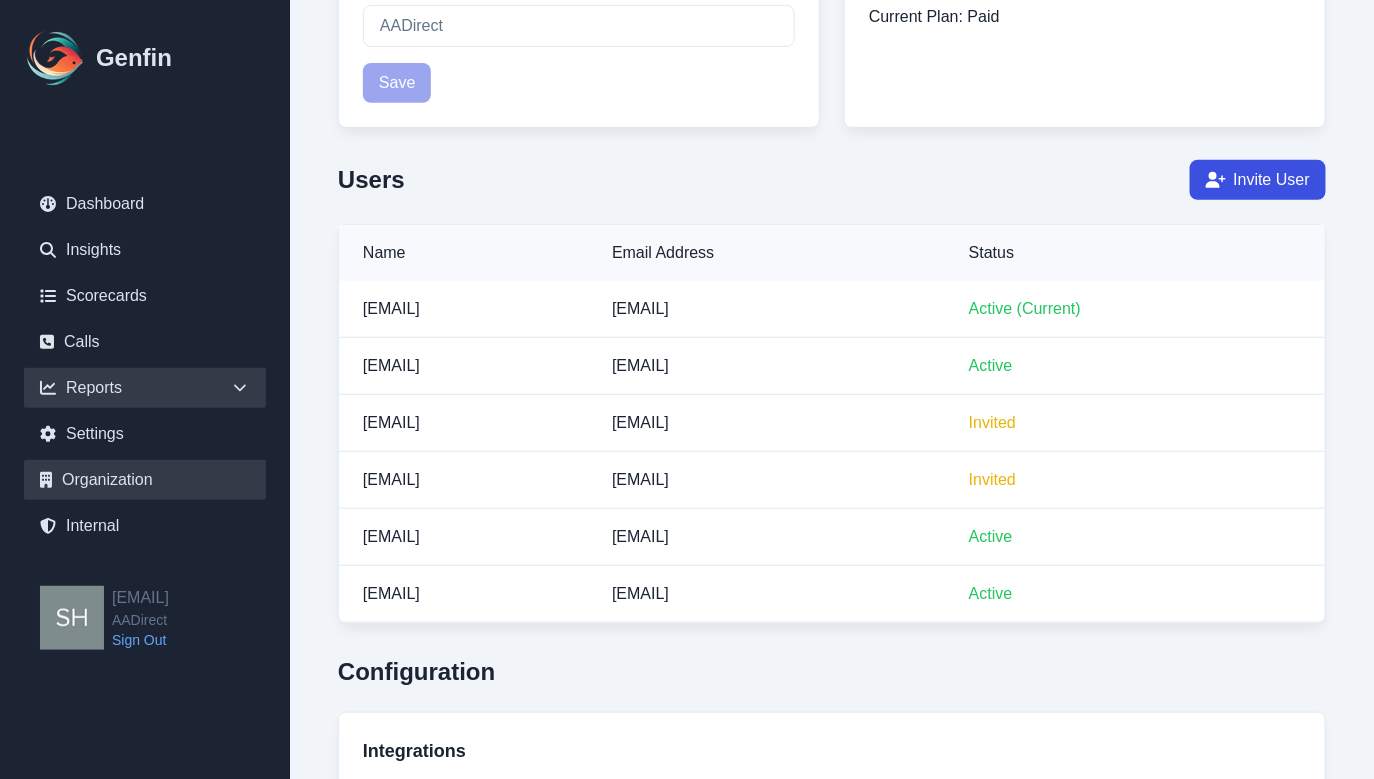 click 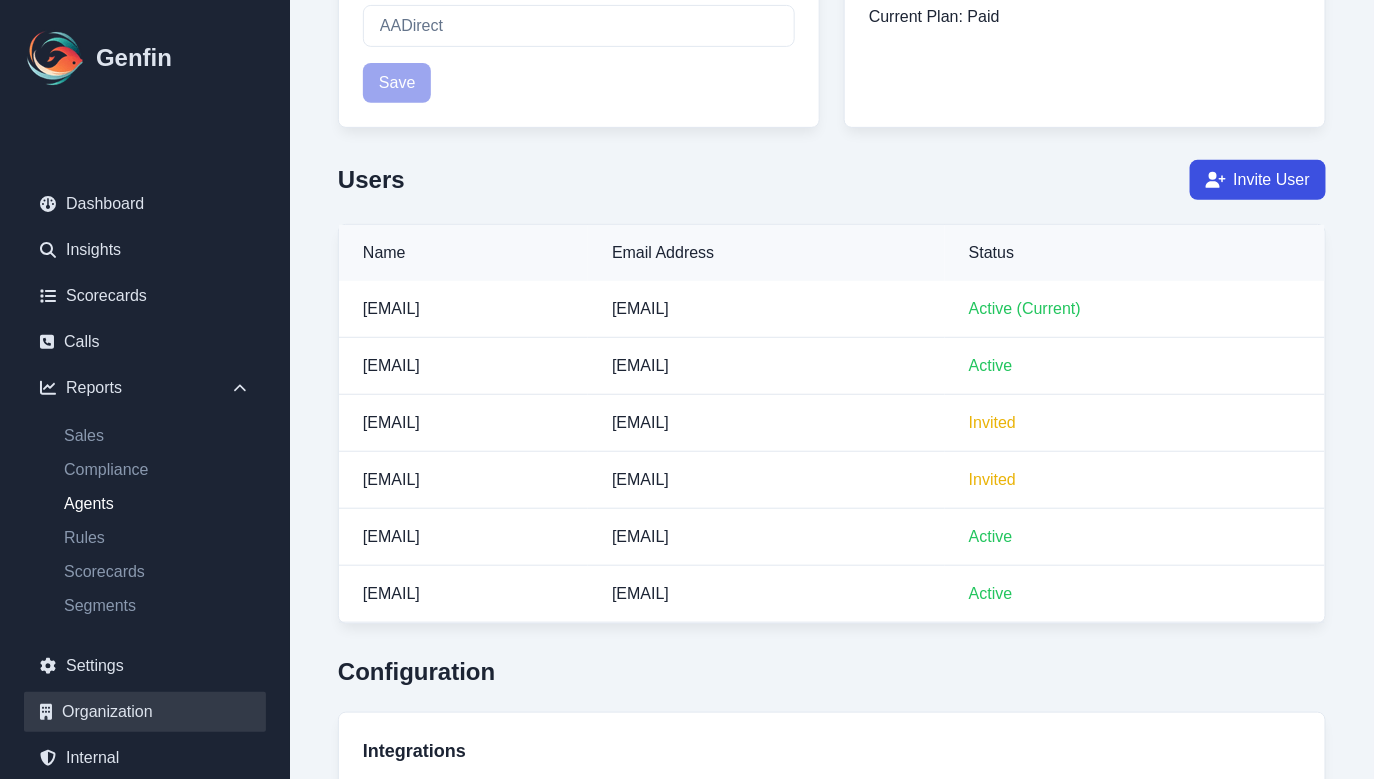 click on "Agents" at bounding box center (157, 504) 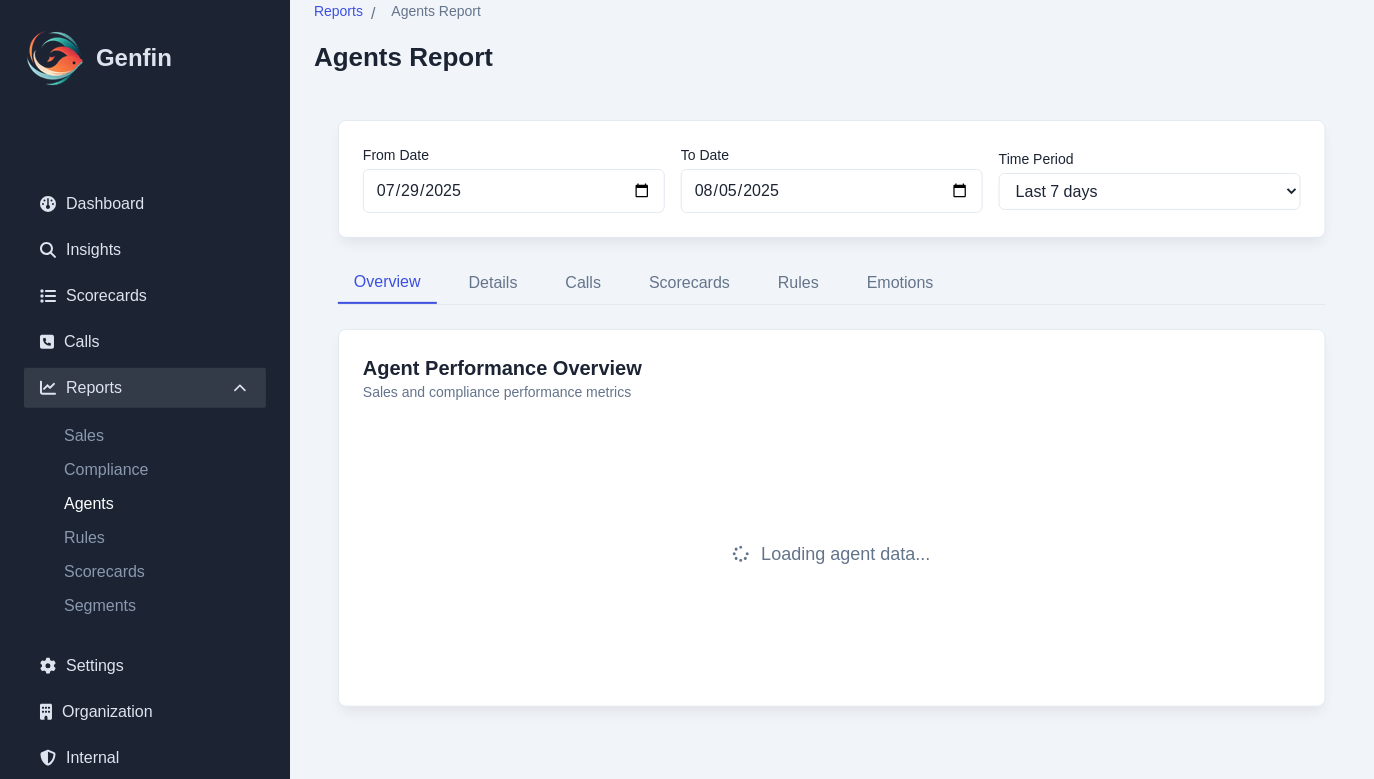 scroll, scrollTop: 0, scrollLeft: 0, axis: both 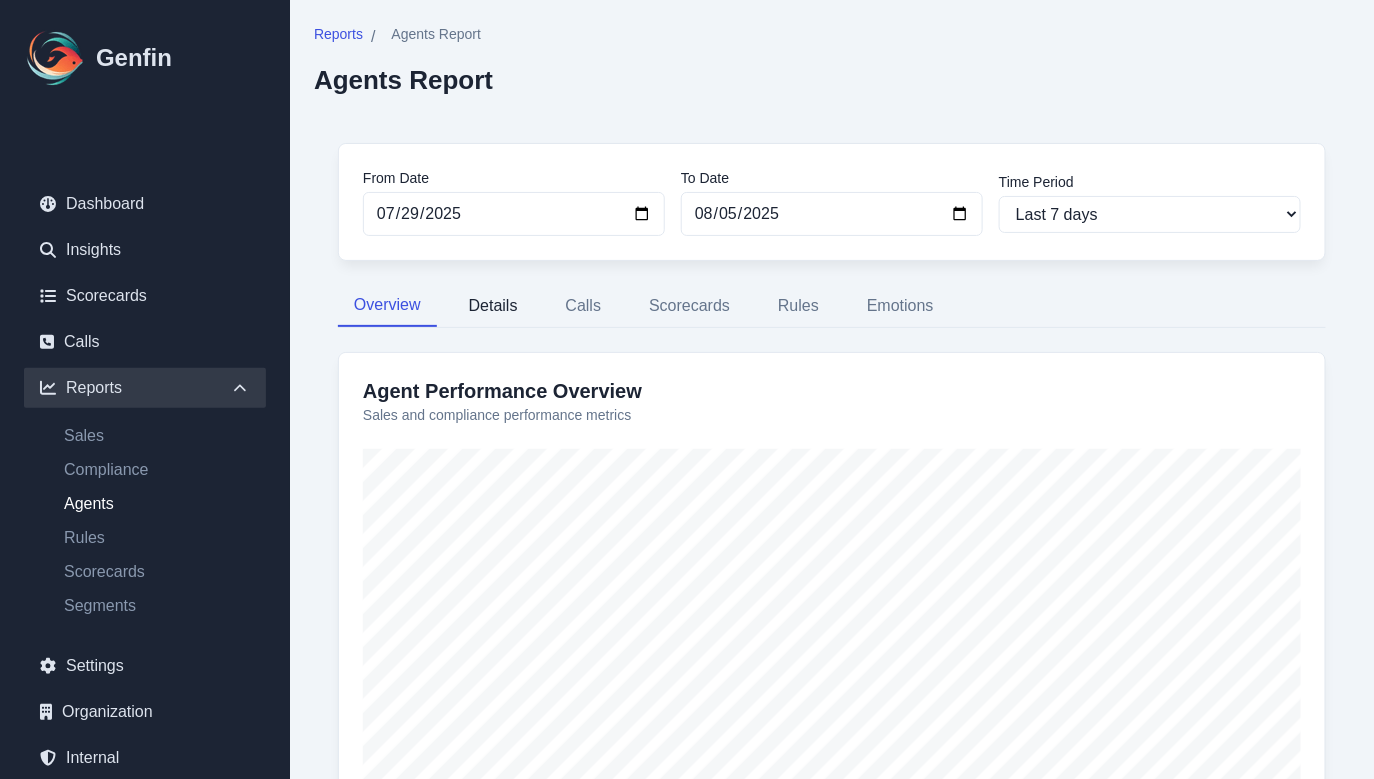 click on "Details" at bounding box center [493, 306] 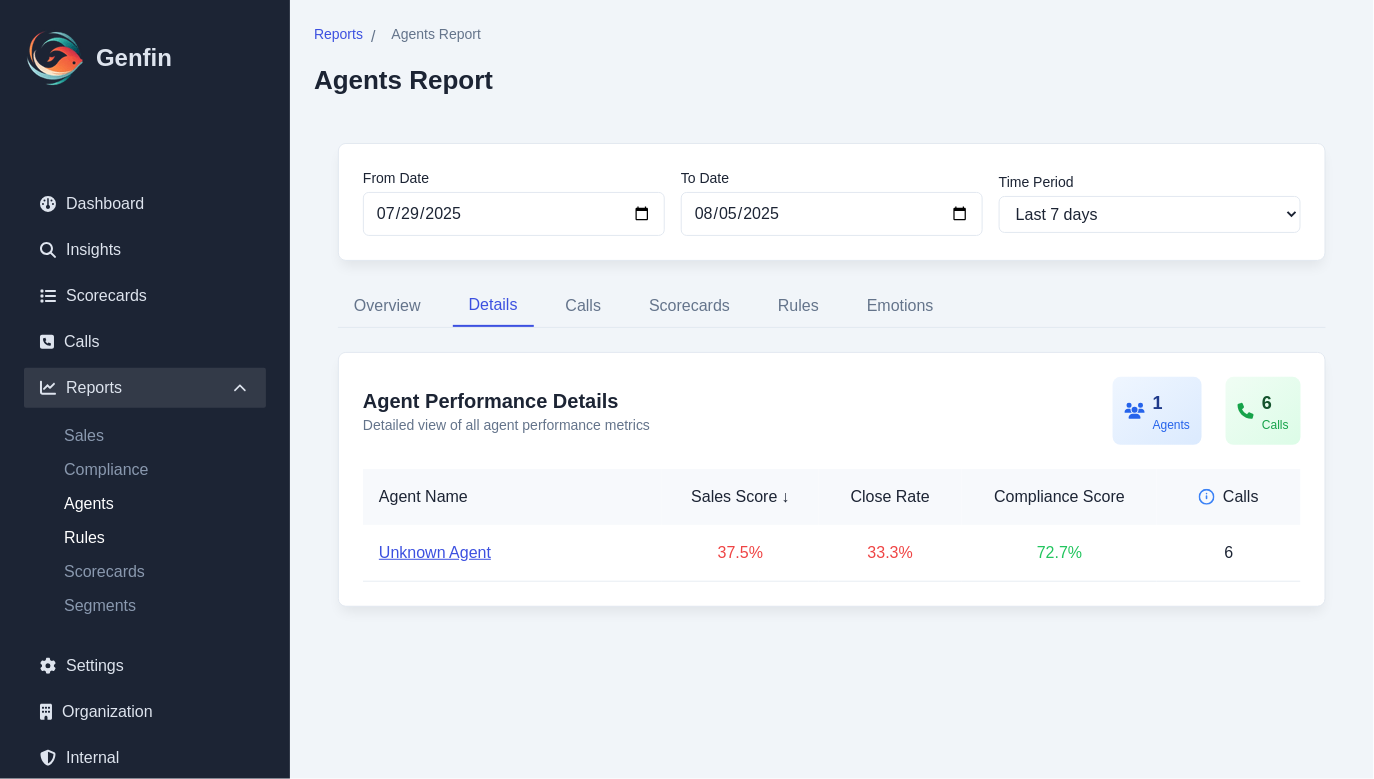 scroll, scrollTop: 102, scrollLeft: 0, axis: vertical 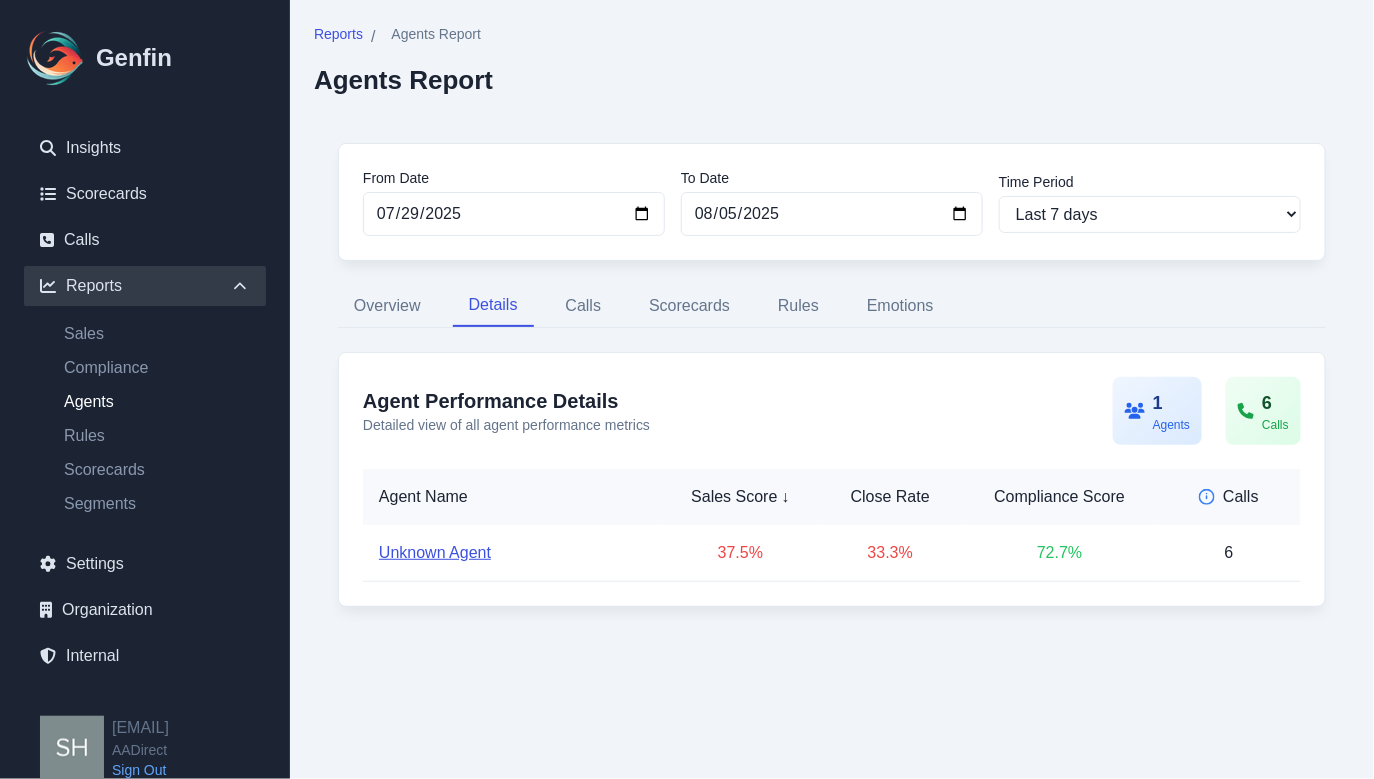 click on "Unknown Agent" at bounding box center [435, 553] 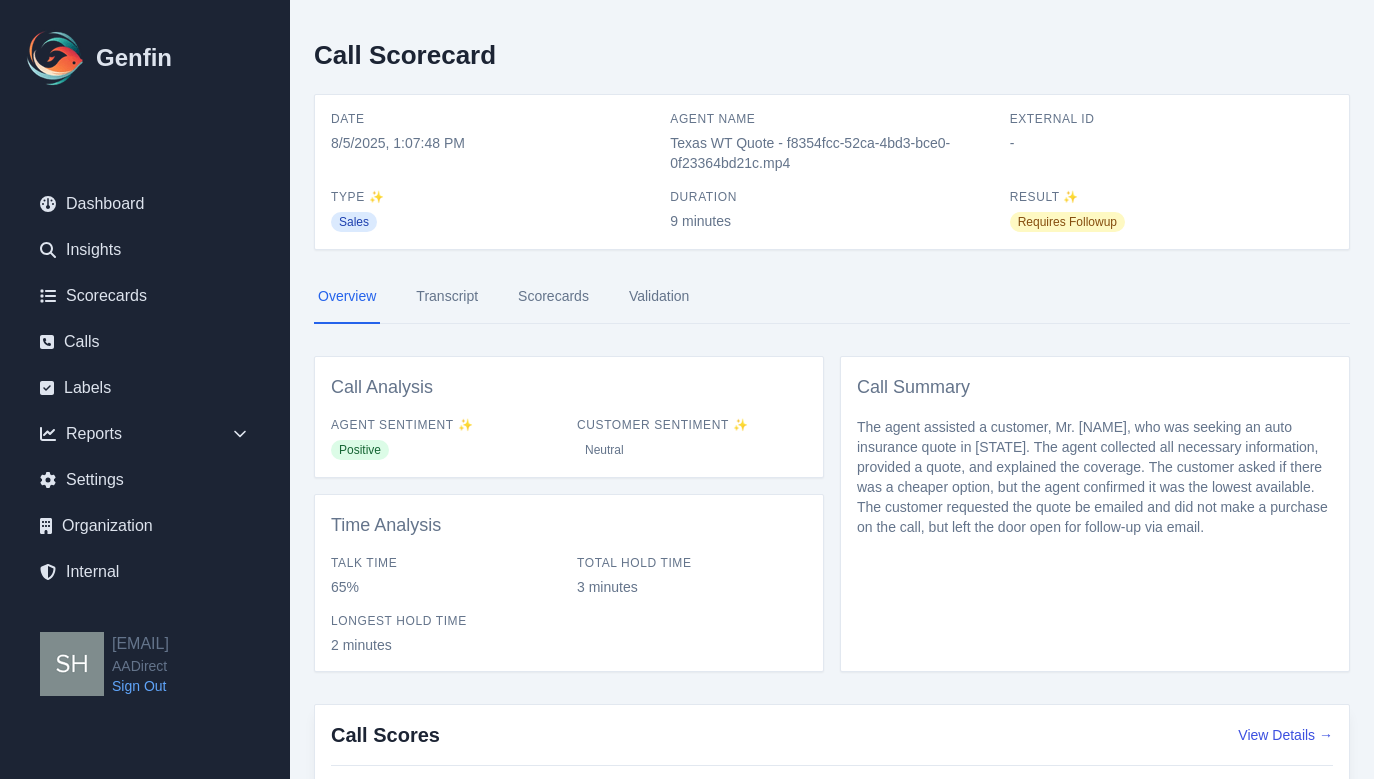 scroll, scrollTop: 0, scrollLeft: 0, axis: both 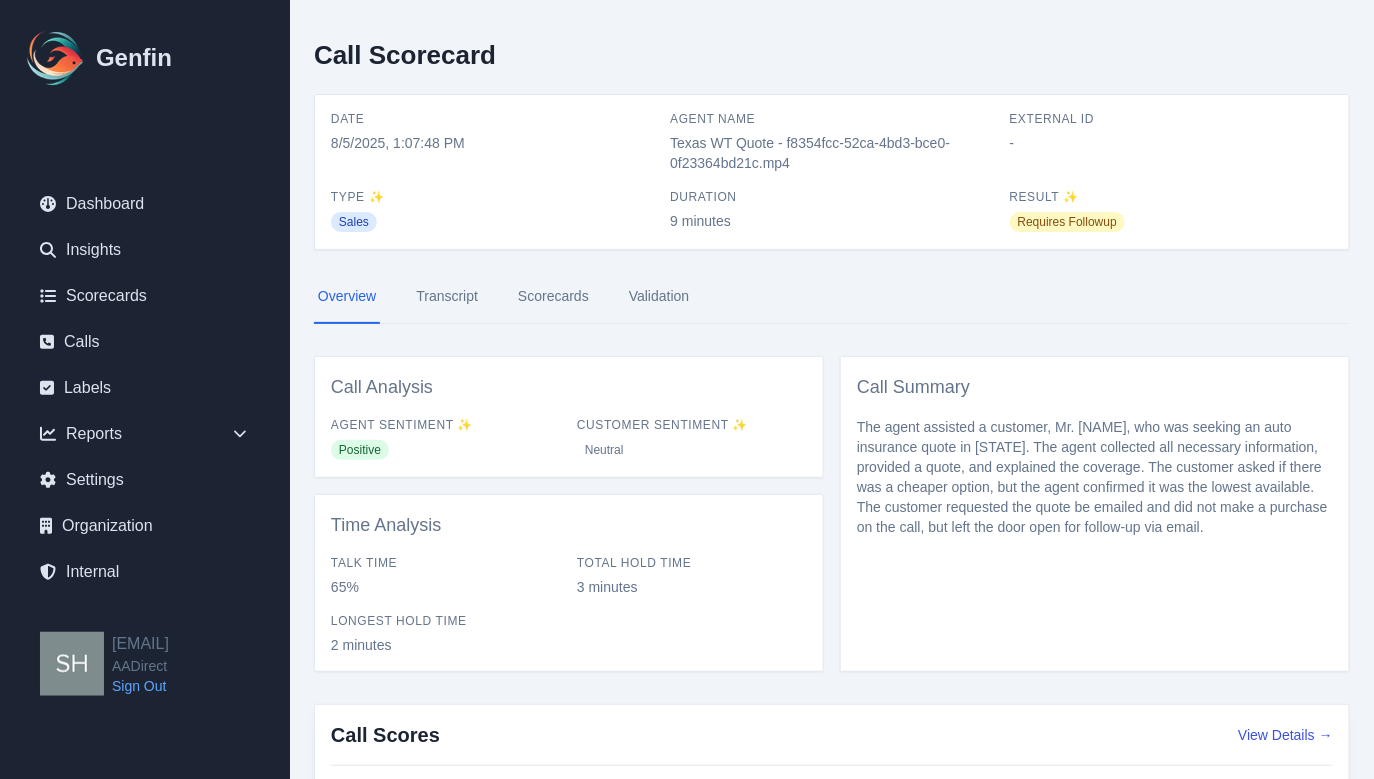 click on "Transcript" at bounding box center [447, 297] 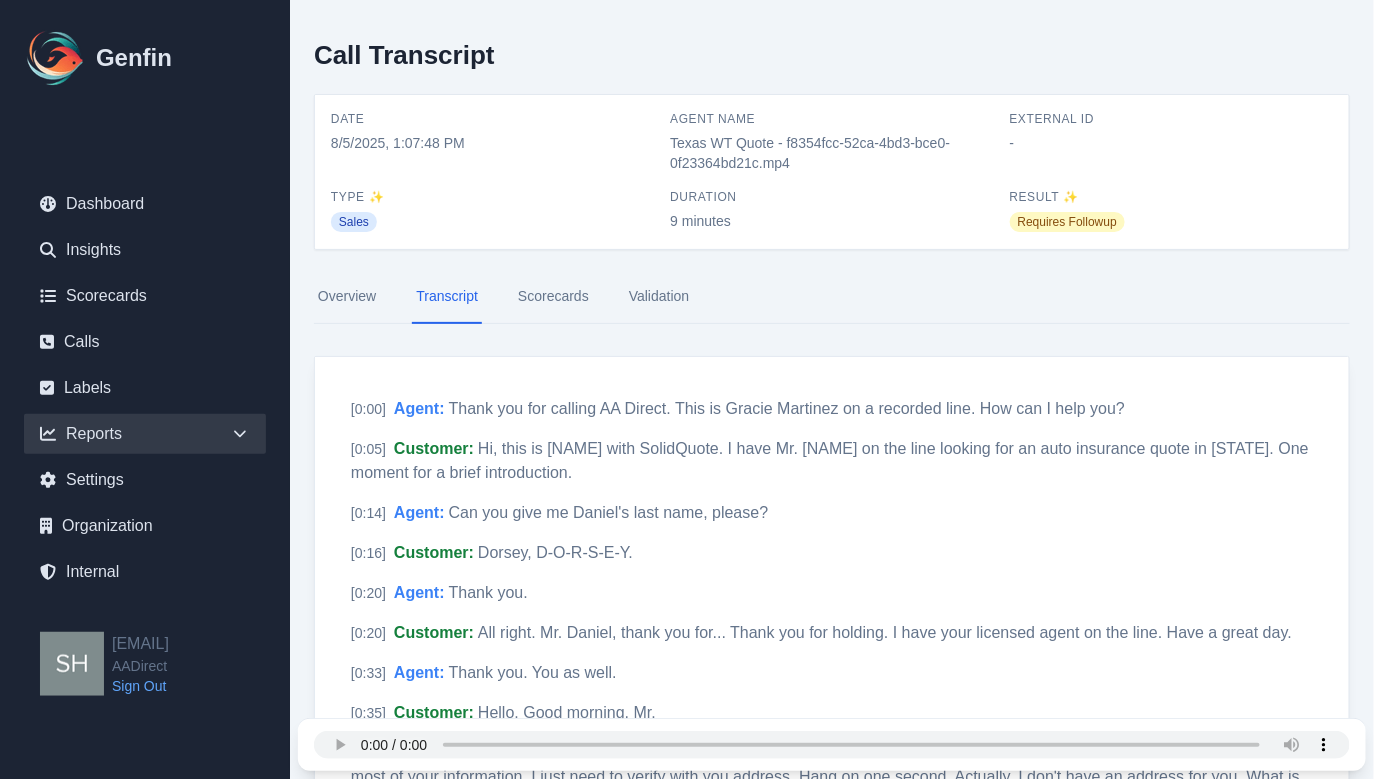 click 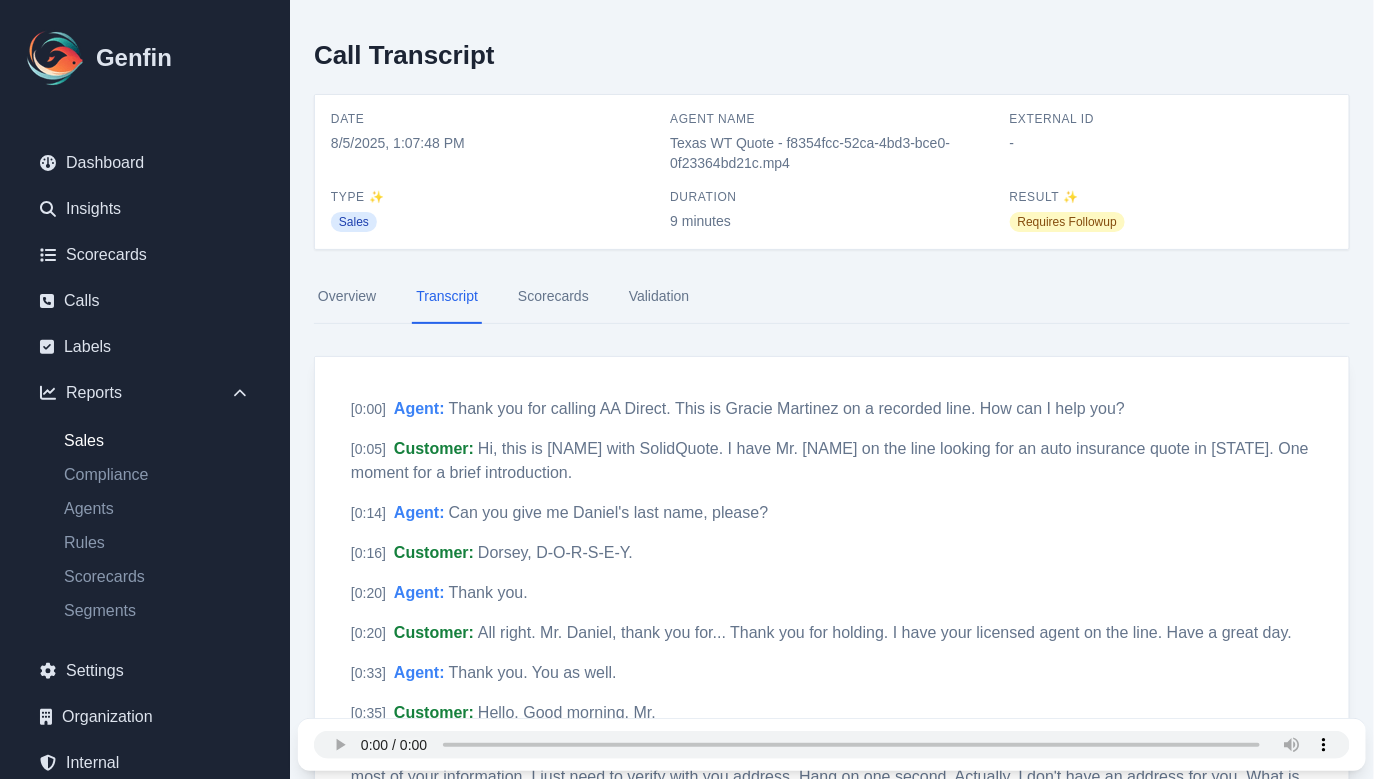 scroll, scrollTop: 73, scrollLeft: 0, axis: vertical 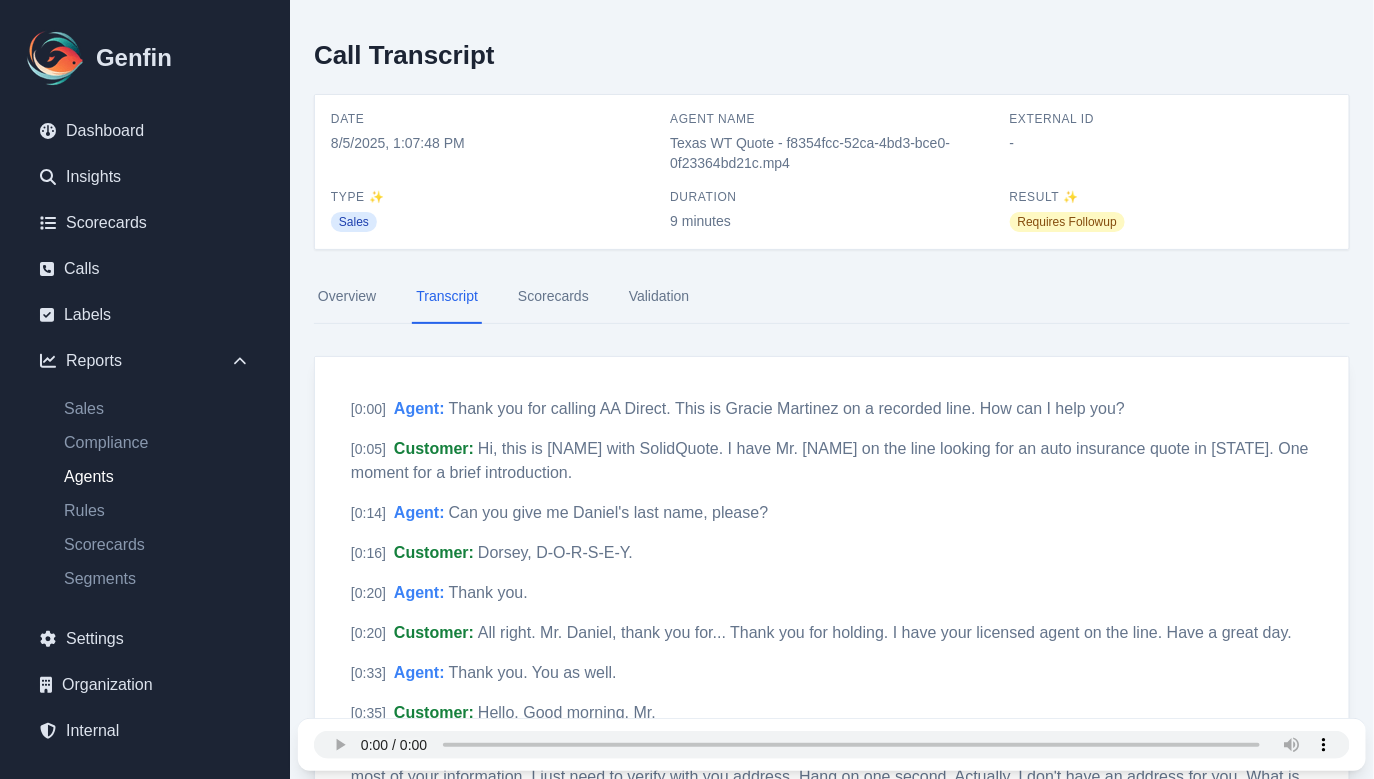 click on "Agents" at bounding box center (157, 477) 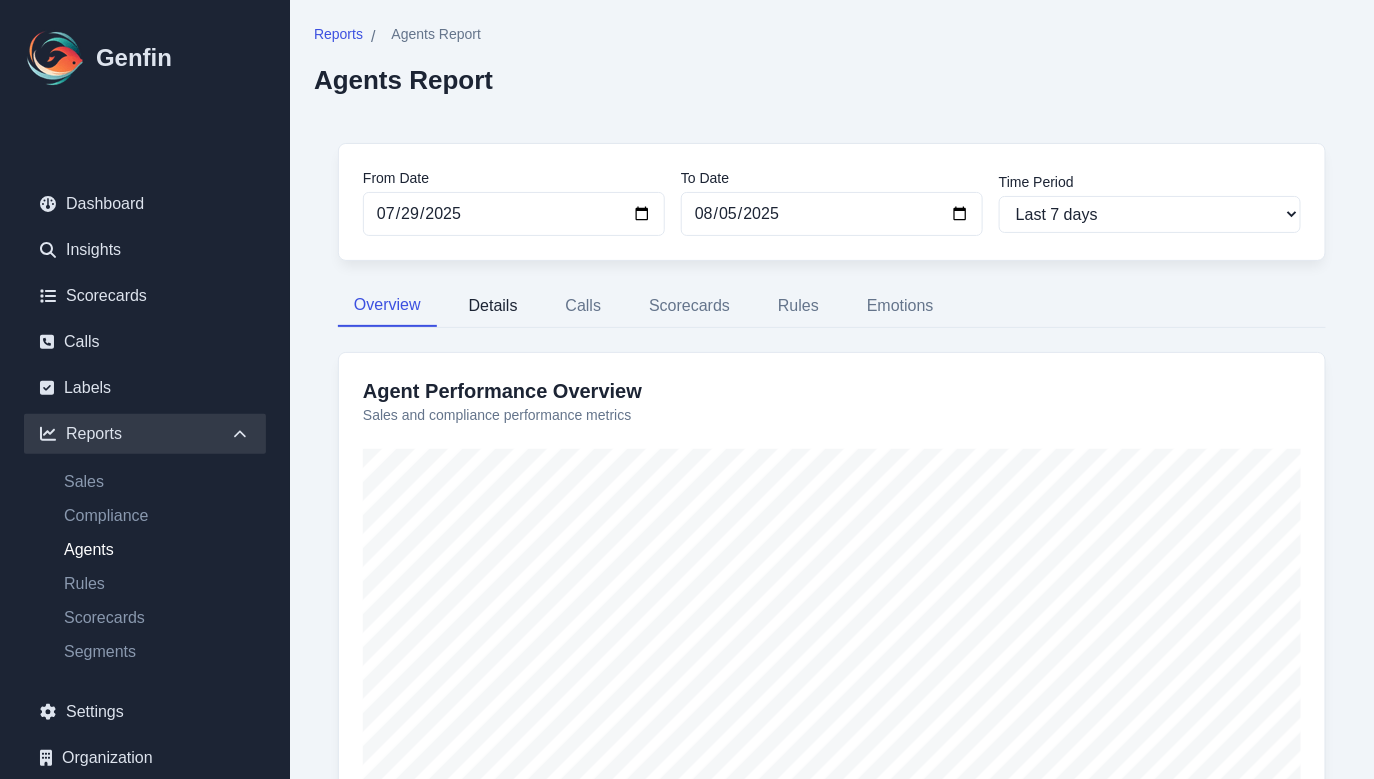 click on "Details" at bounding box center [493, 306] 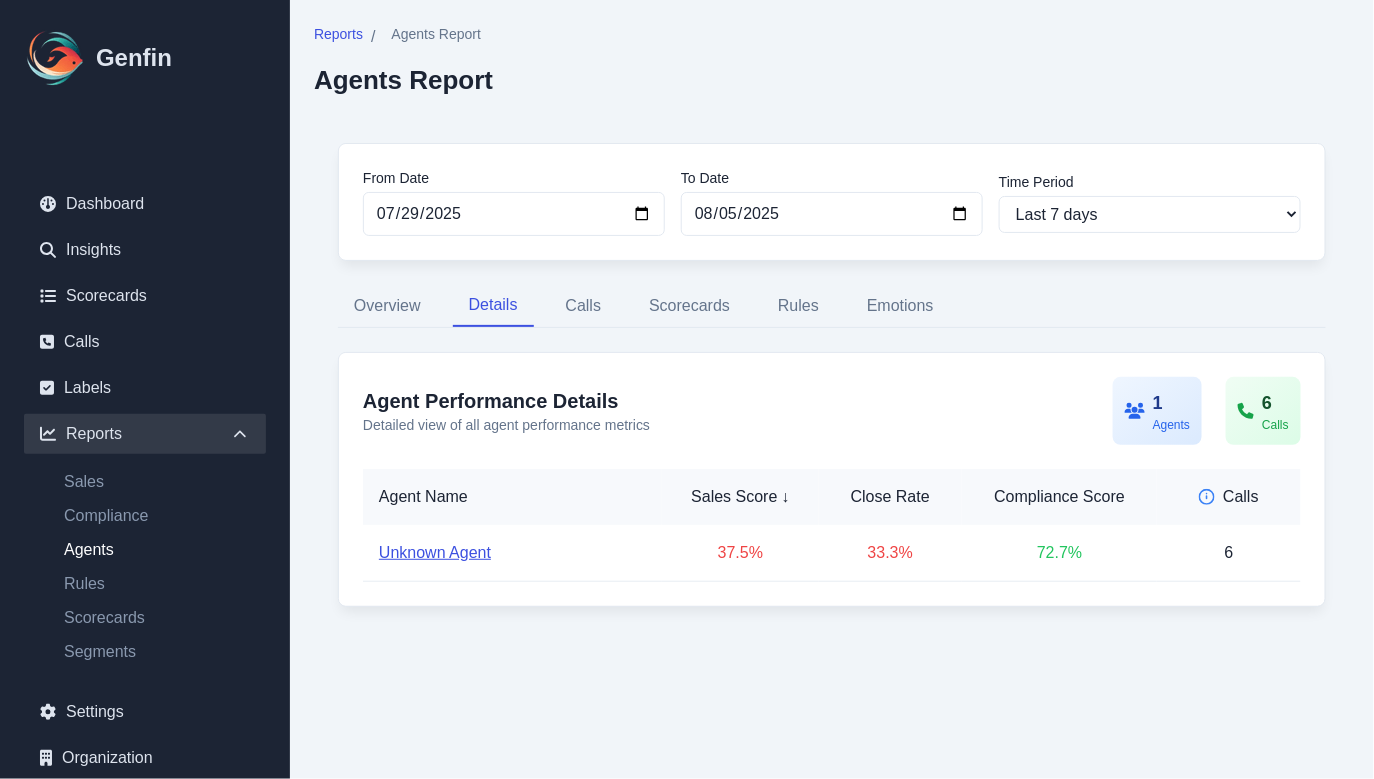 click on "Unknown Agent" at bounding box center [435, 553] 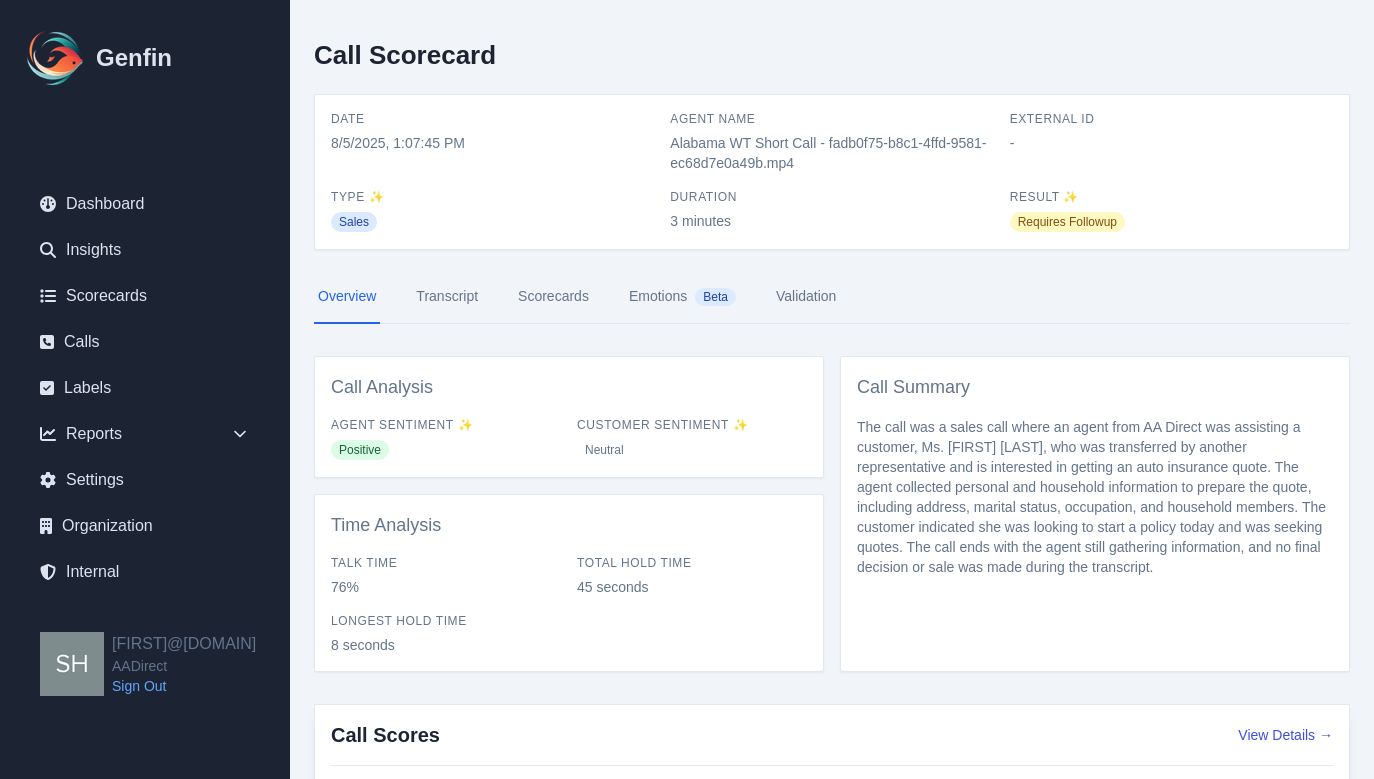 scroll, scrollTop: 0, scrollLeft: 0, axis: both 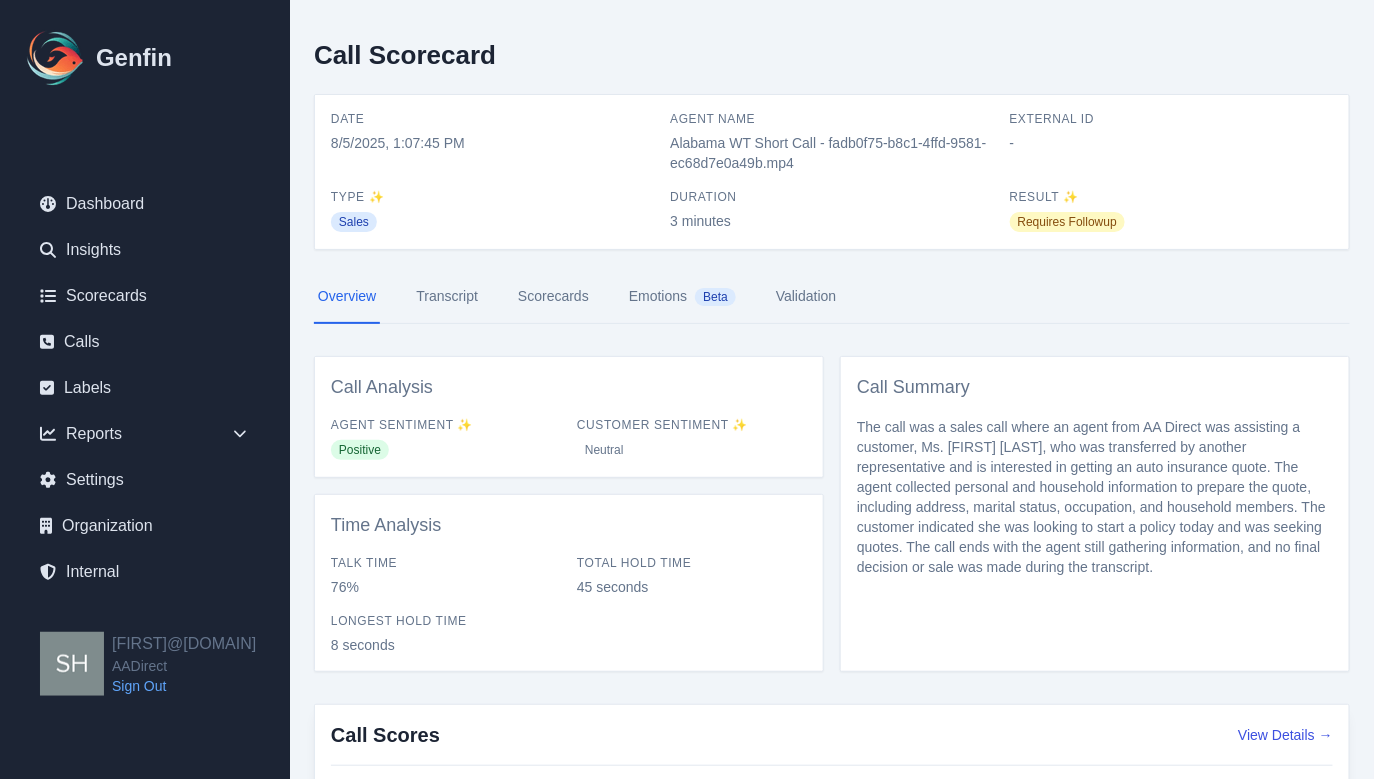 click on "Transcript" at bounding box center (447, 297) 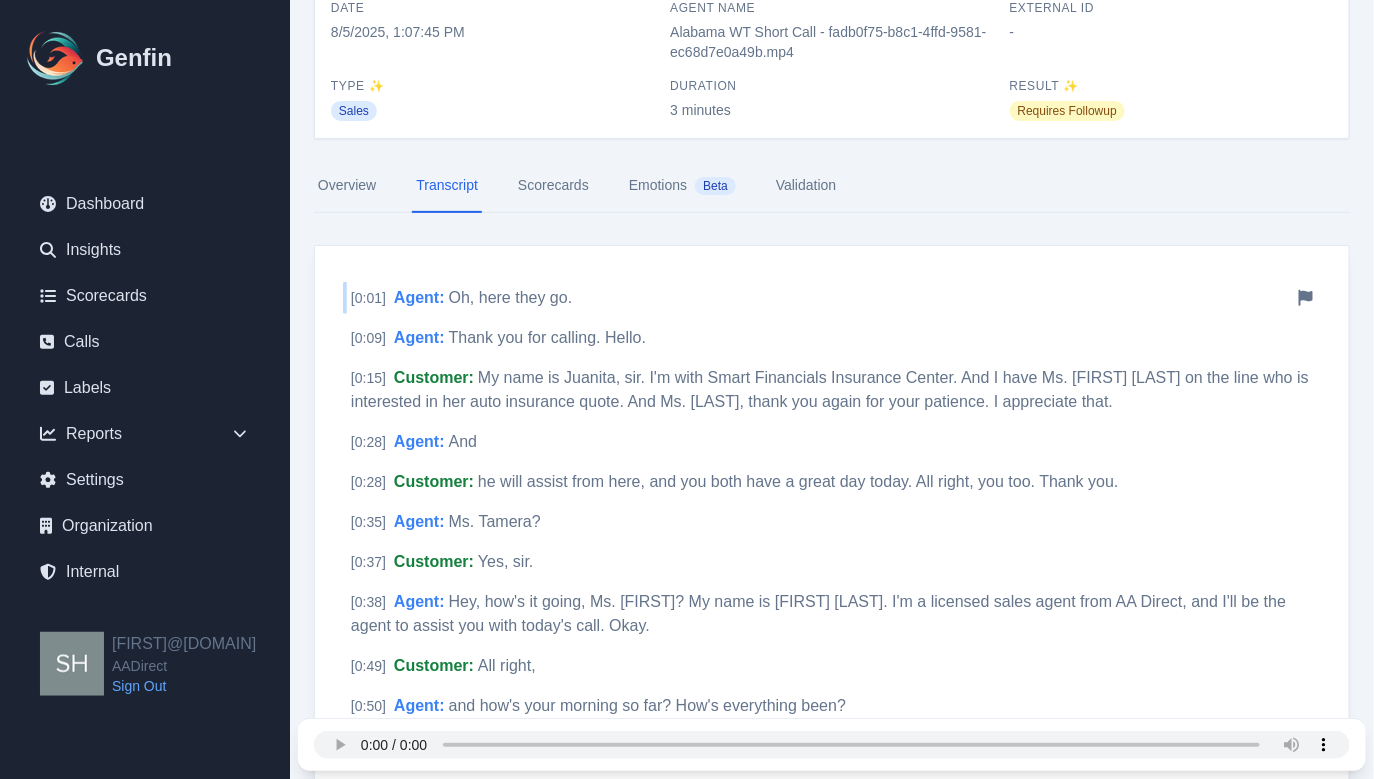 scroll, scrollTop: 113, scrollLeft: 0, axis: vertical 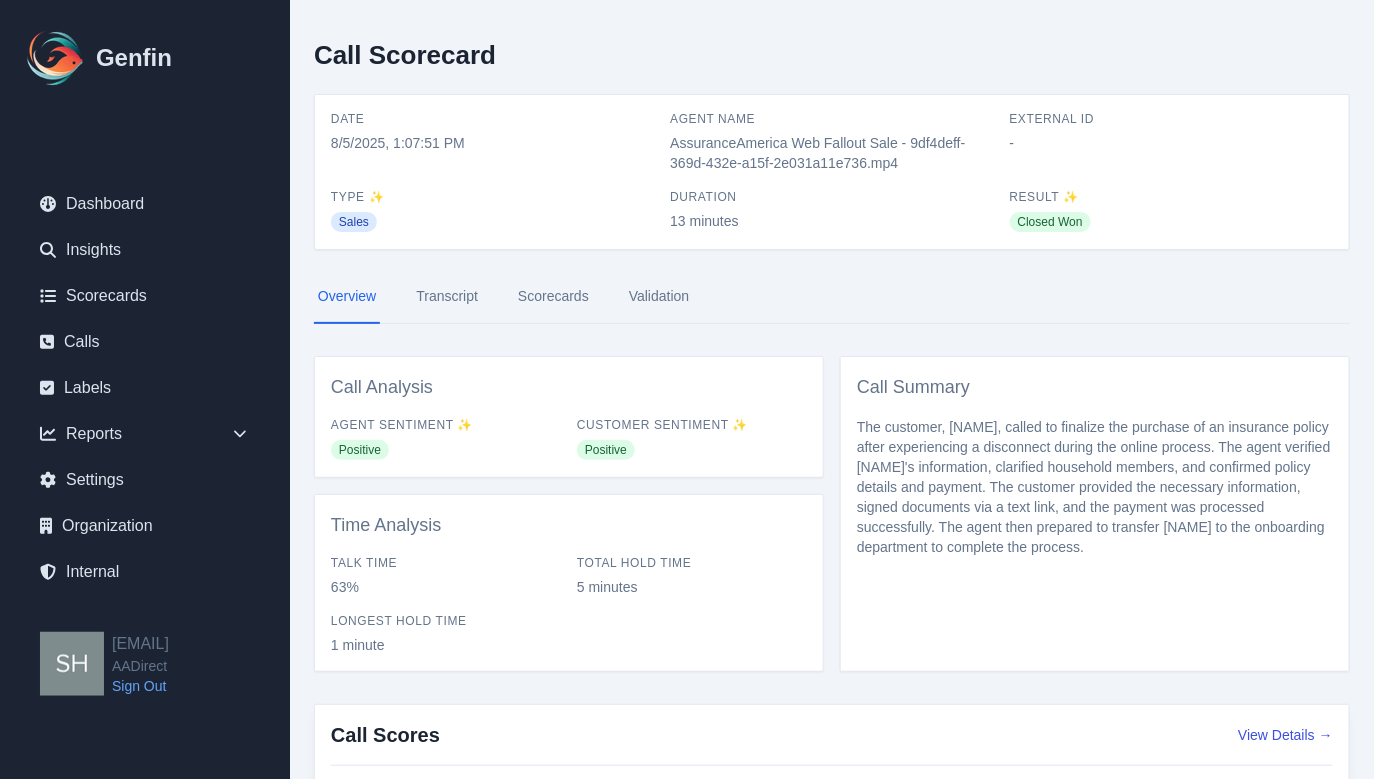 click on "Transcript" at bounding box center [447, 297] 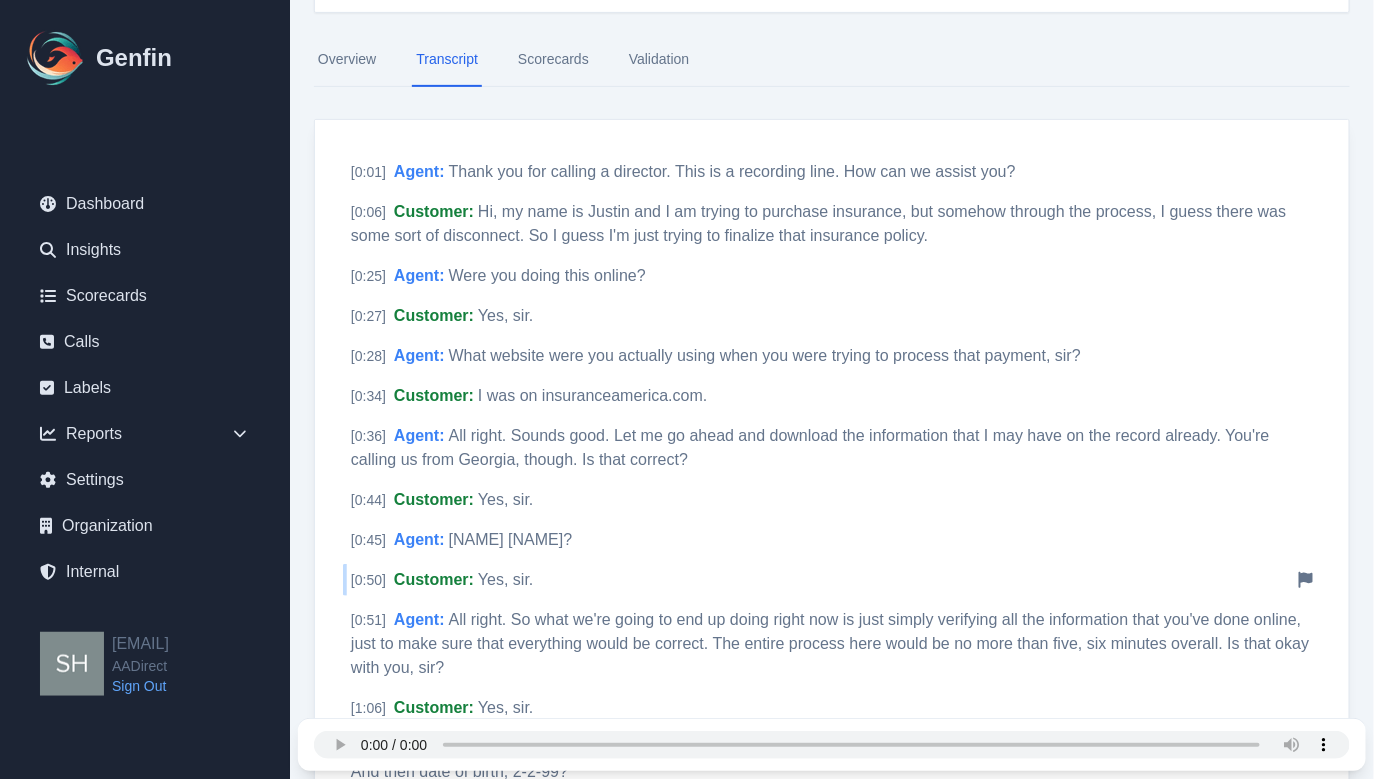 scroll, scrollTop: 44, scrollLeft: 0, axis: vertical 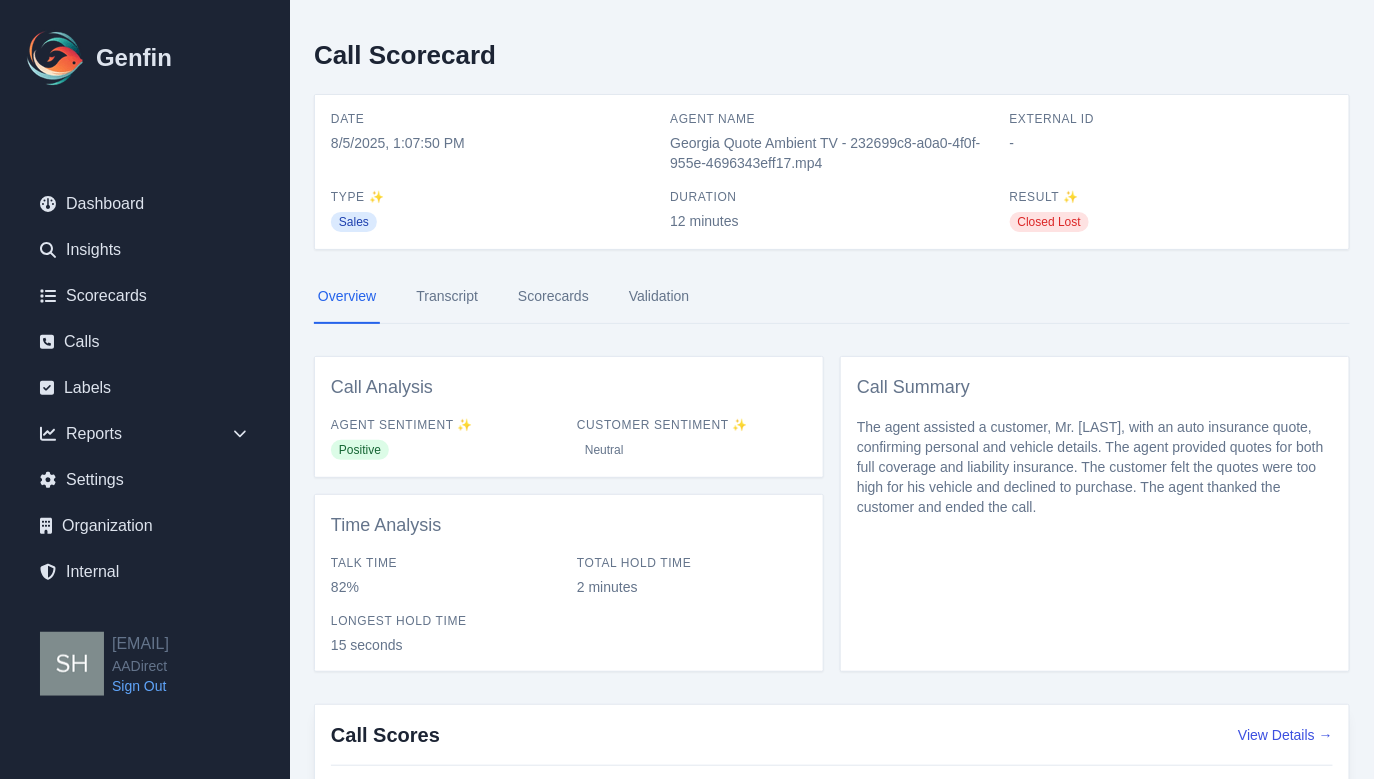 click on "Transcript" at bounding box center (447, 297) 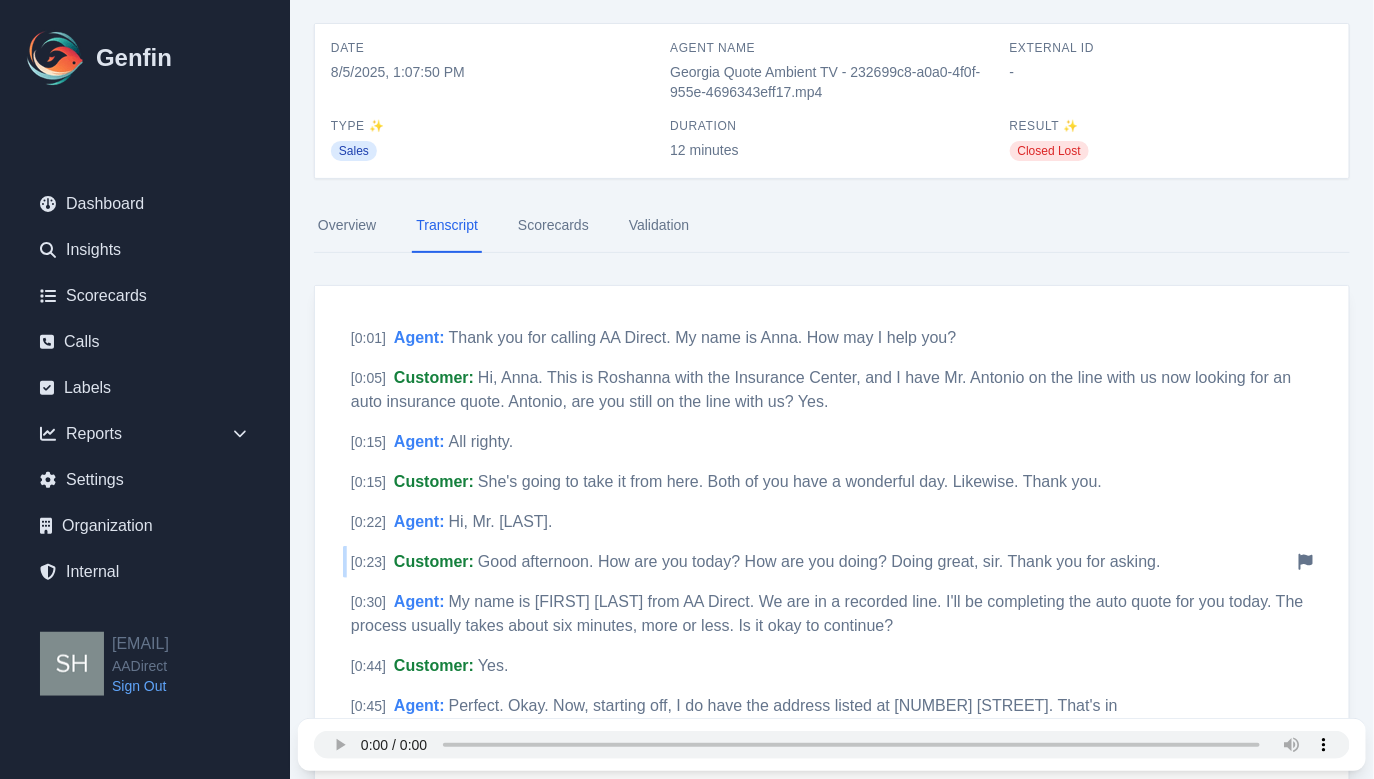 scroll, scrollTop: 0, scrollLeft: 0, axis: both 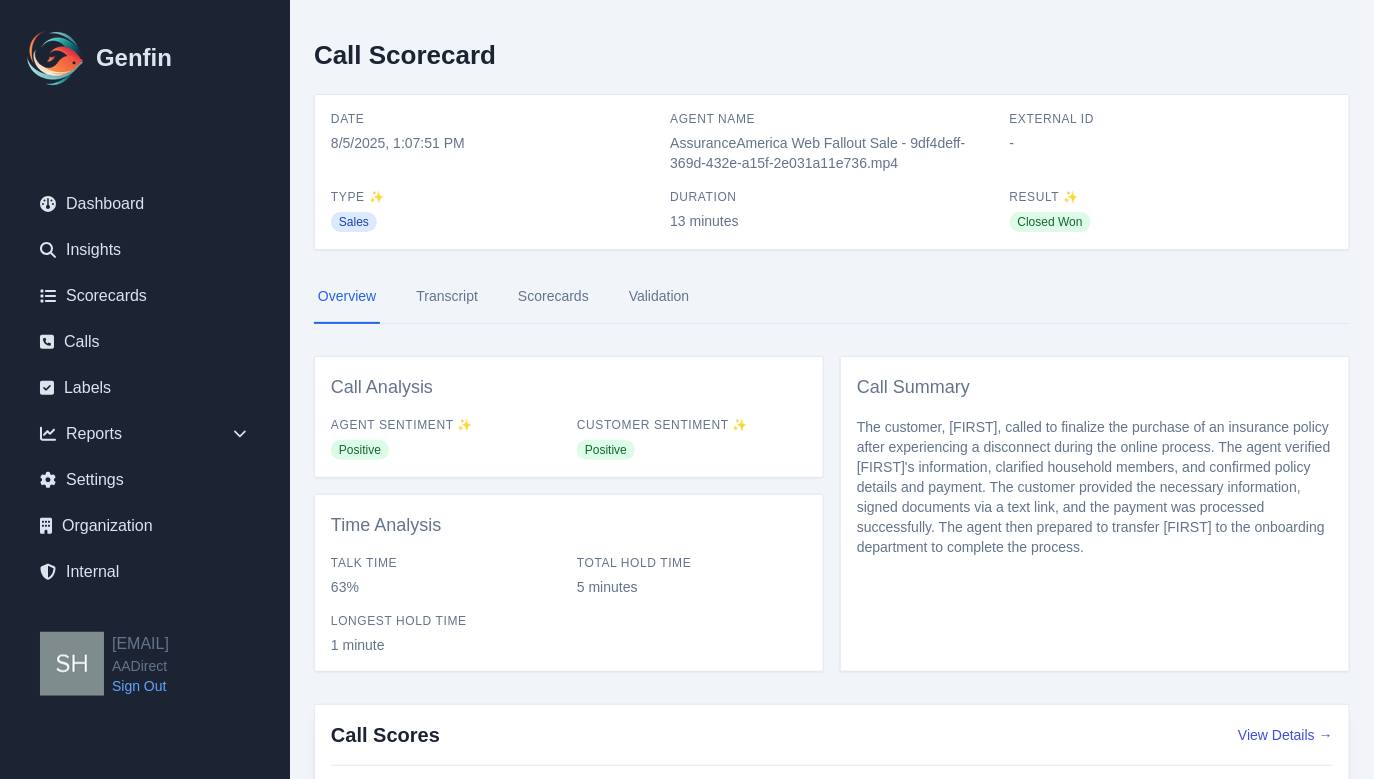 click on "Transcript" at bounding box center (447, 297) 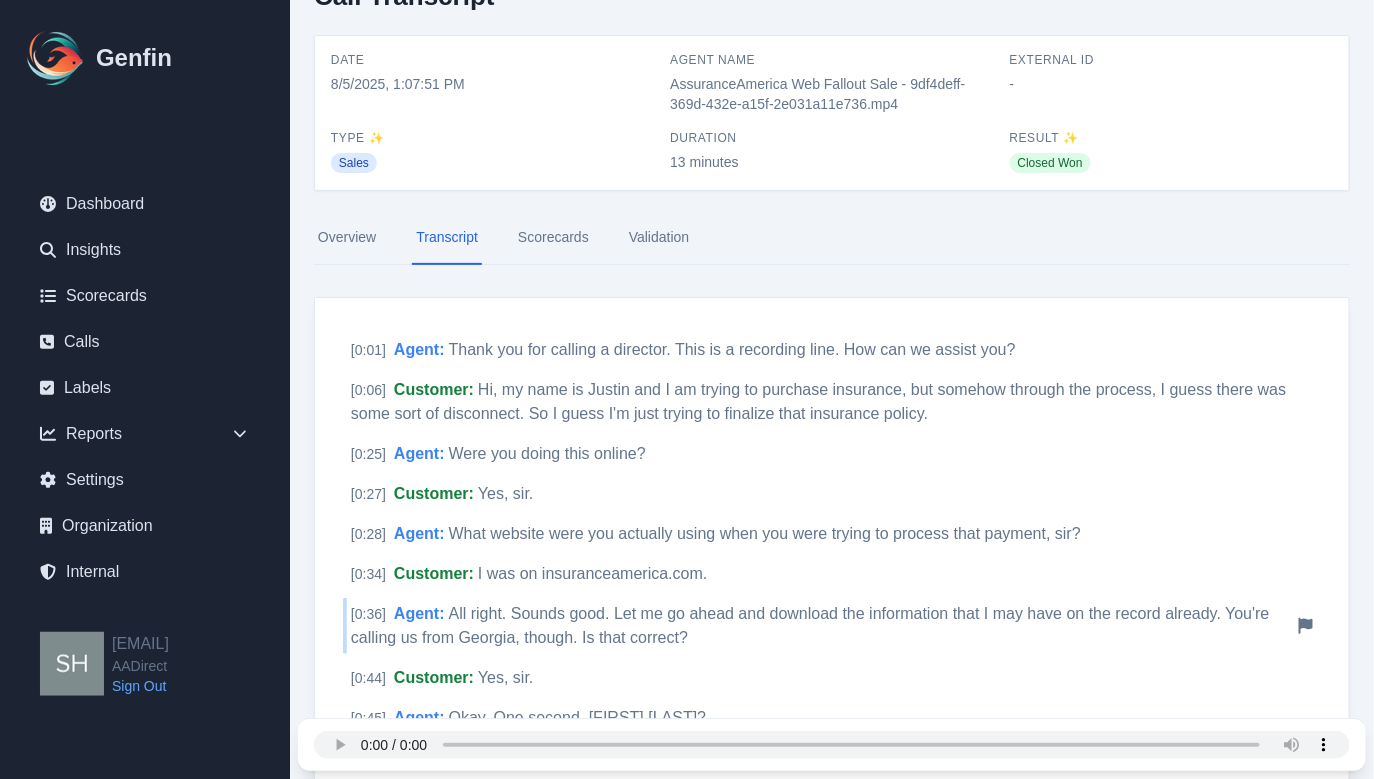 scroll, scrollTop: 0, scrollLeft: 0, axis: both 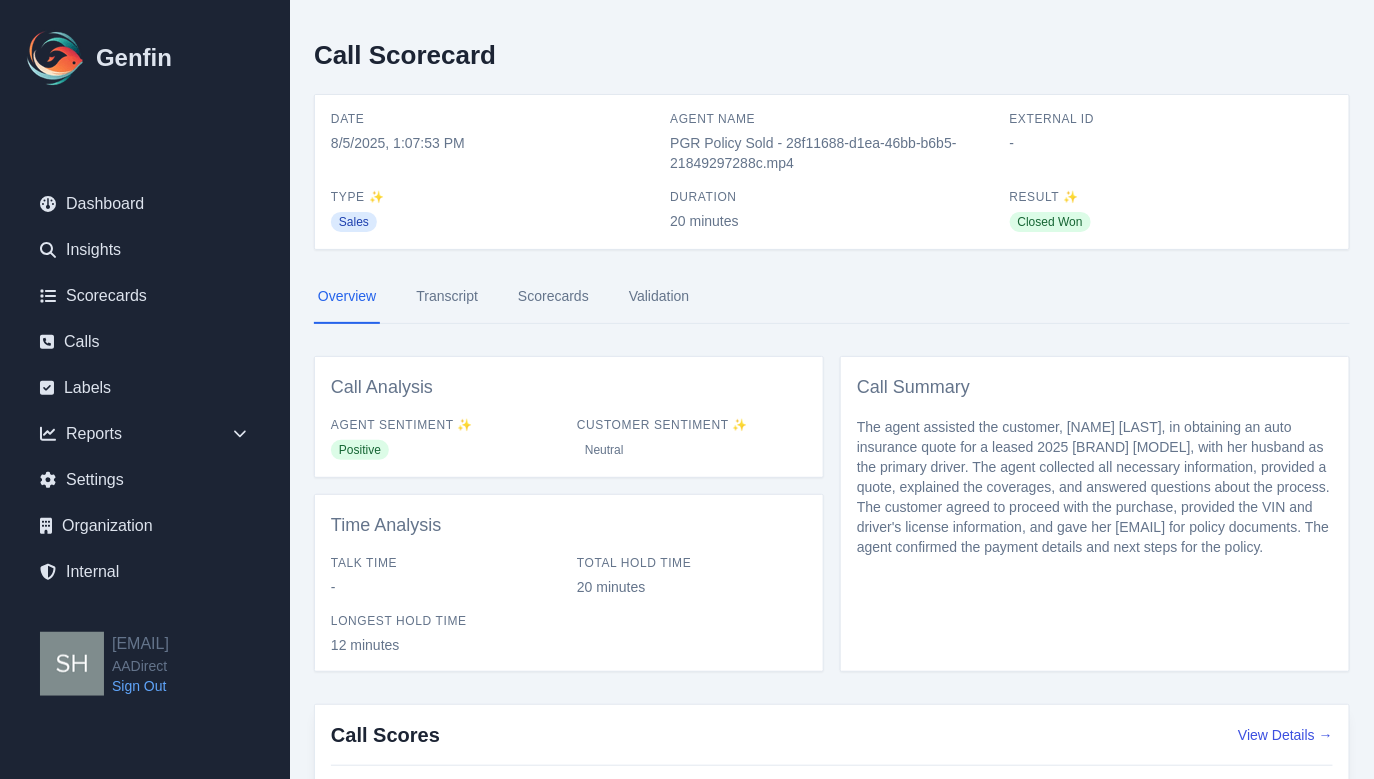 click on "Transcript" at bounding box center [447, 297] 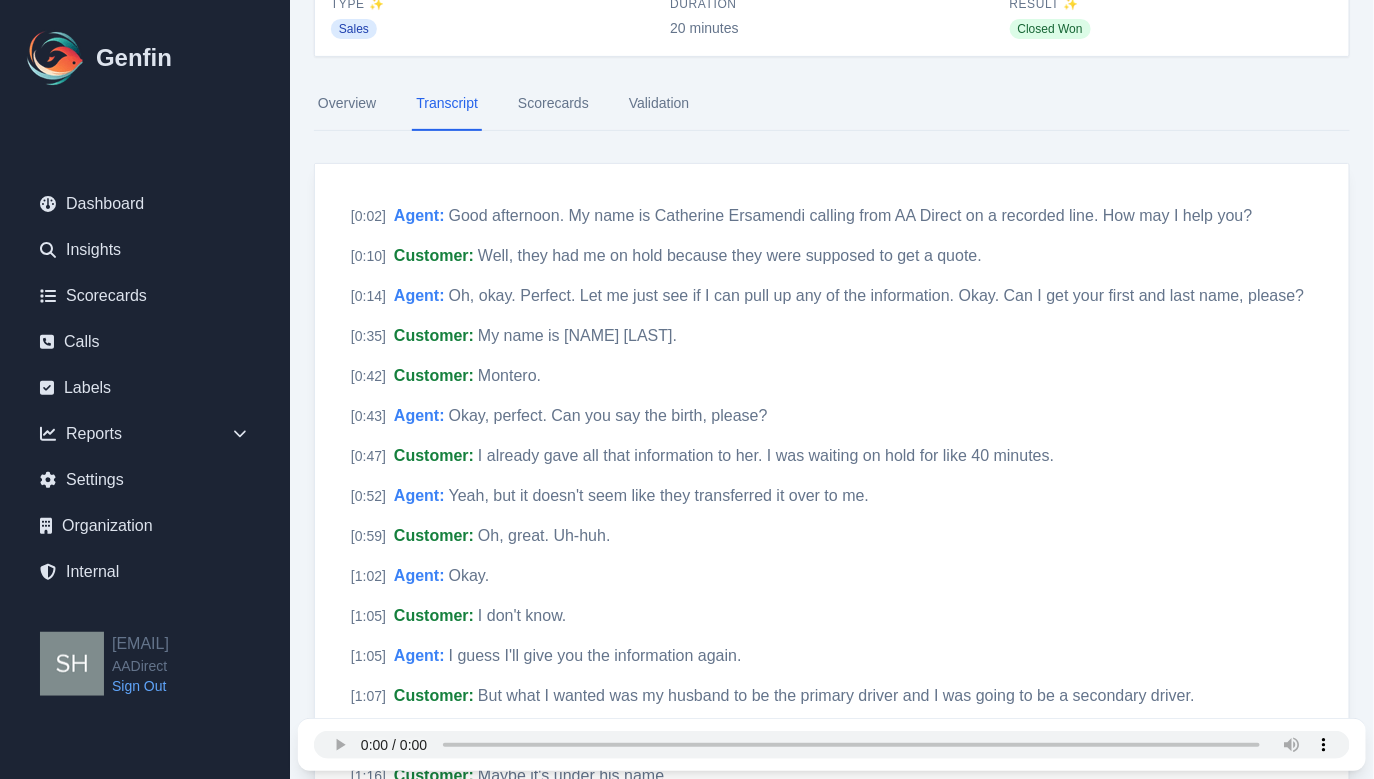 scroll, scrollTop: 196, scrollLeft: 0, axis: vertical 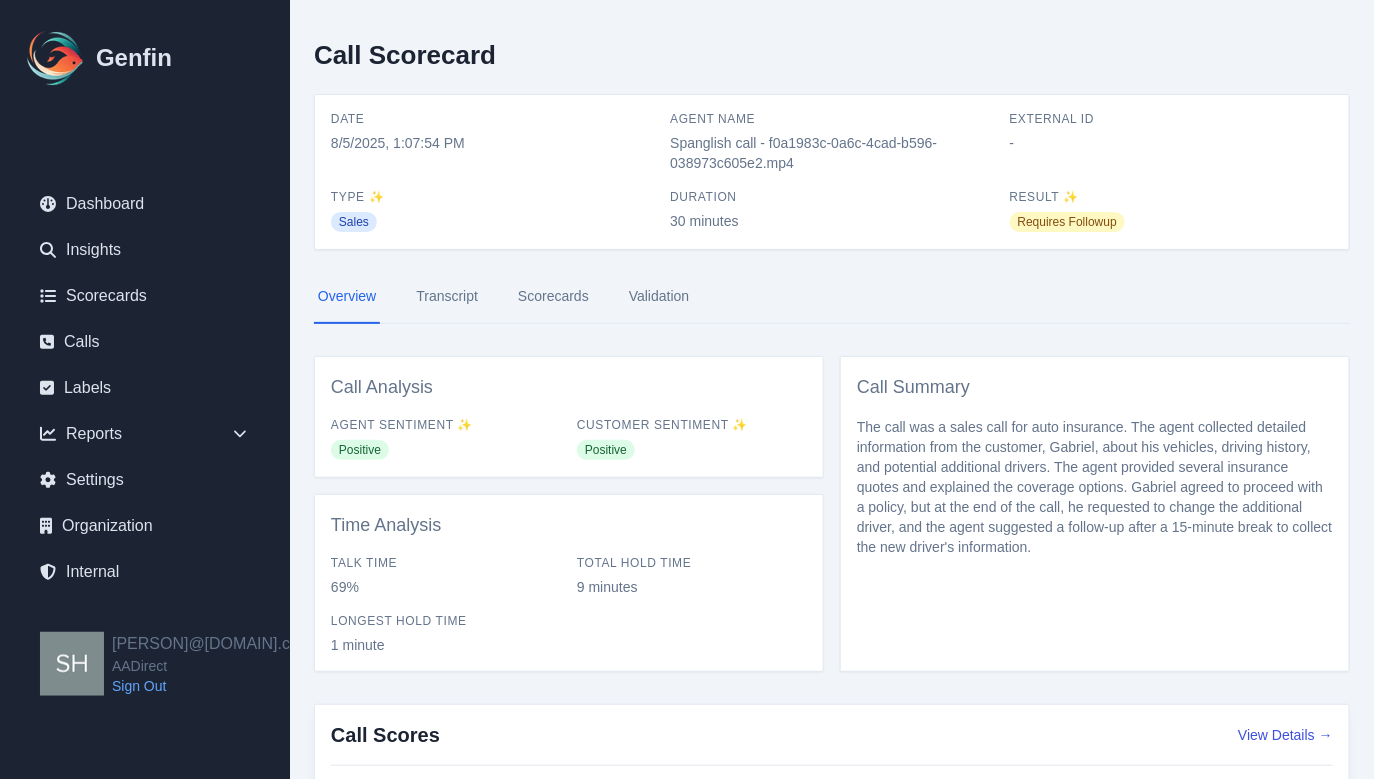 click on "Transcript" at bounding box center [447, 297] 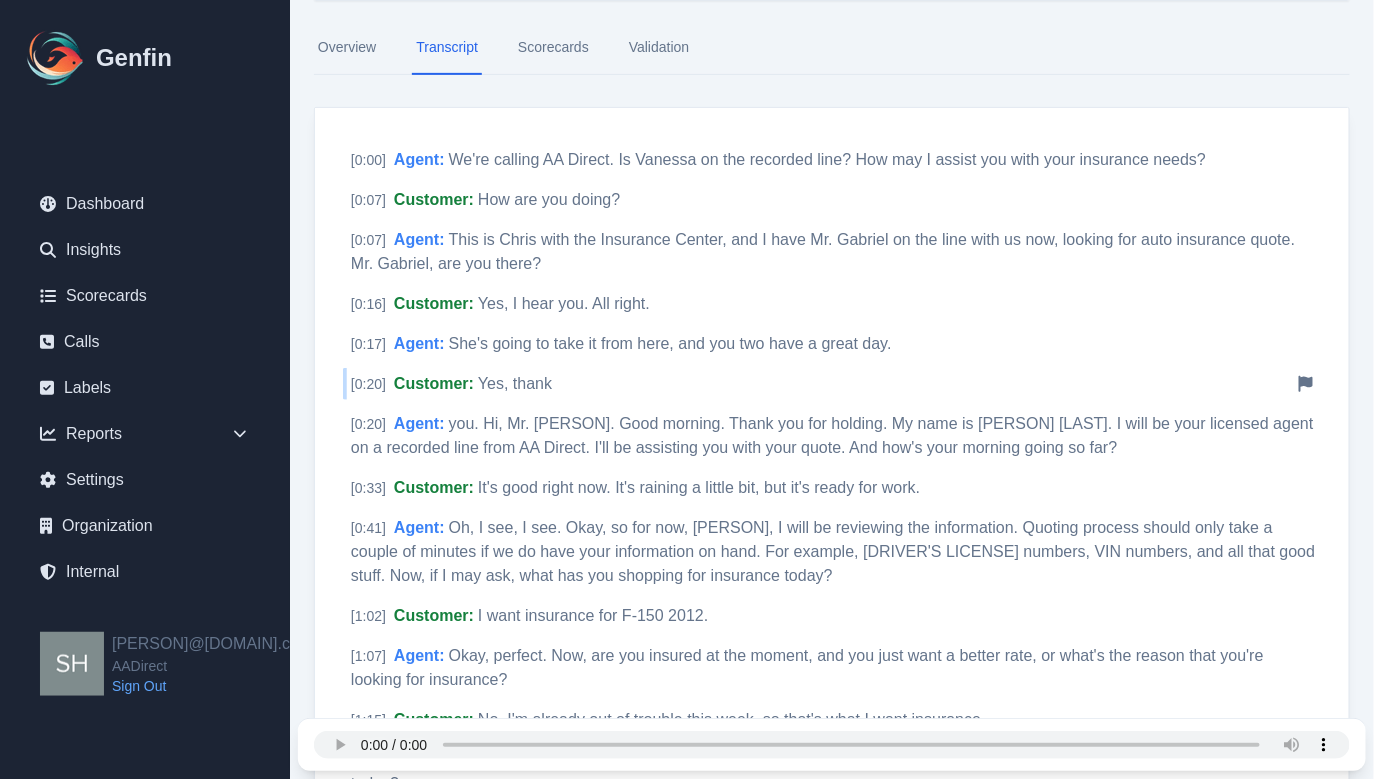 scroll, scrollTop: 0, scrollLeft: 0, axis: both 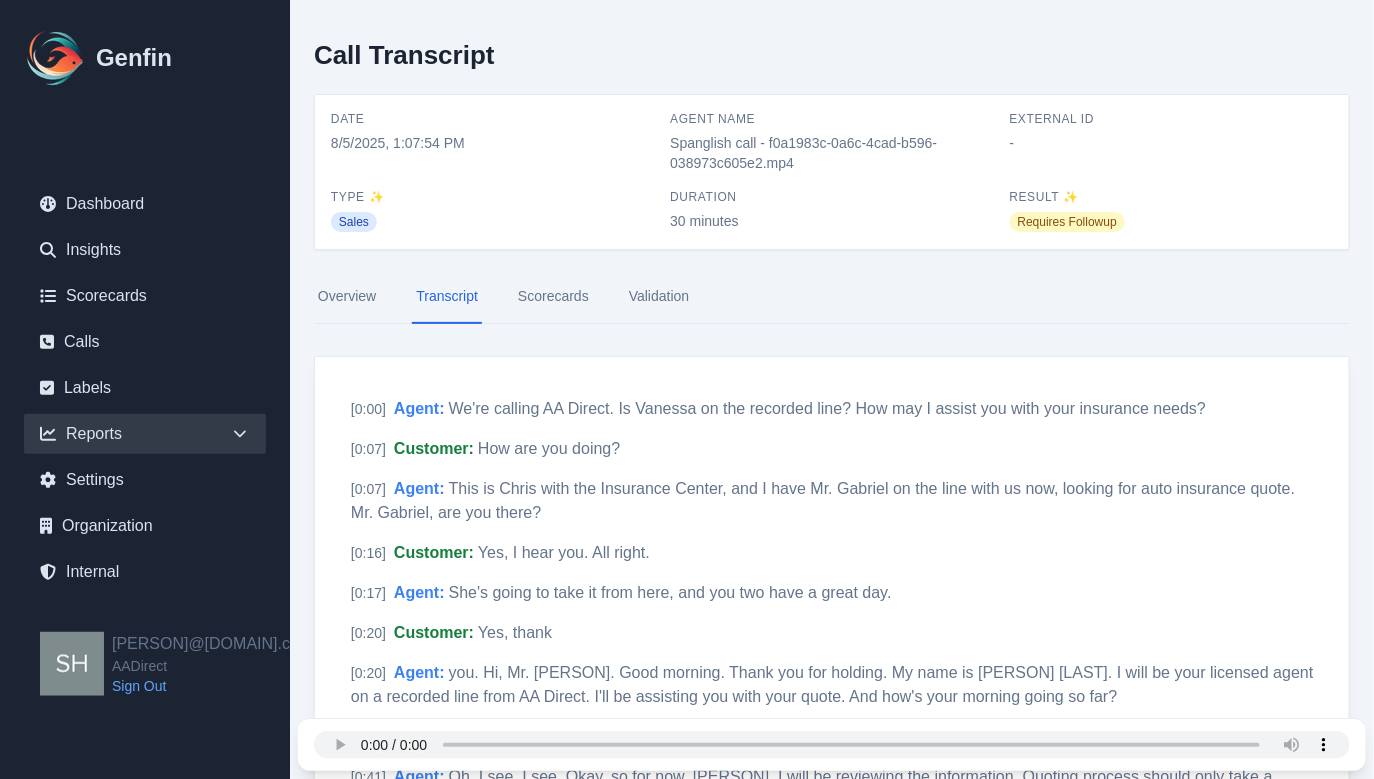 click on "Reports" at bounding box center [145, 434] 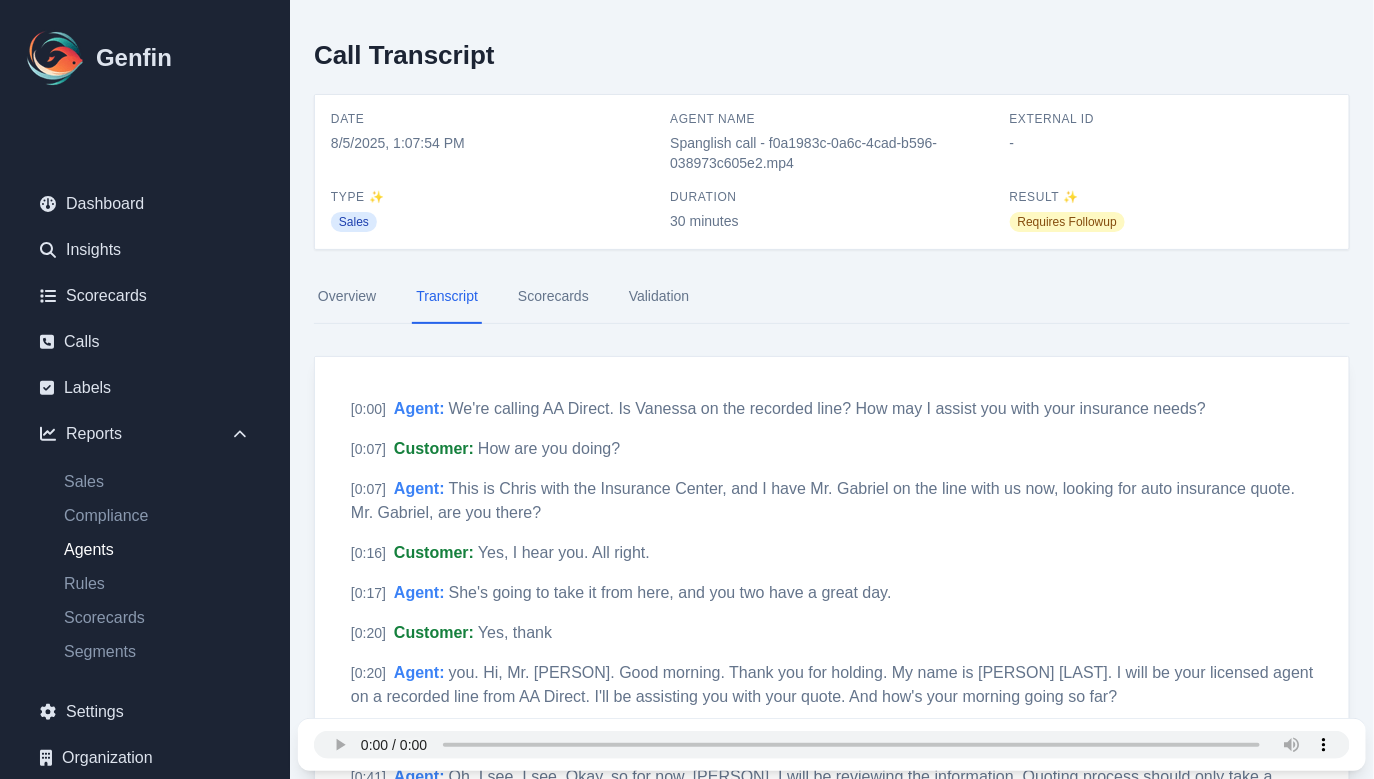 click on "Agents" at bounding box center [157, 550] 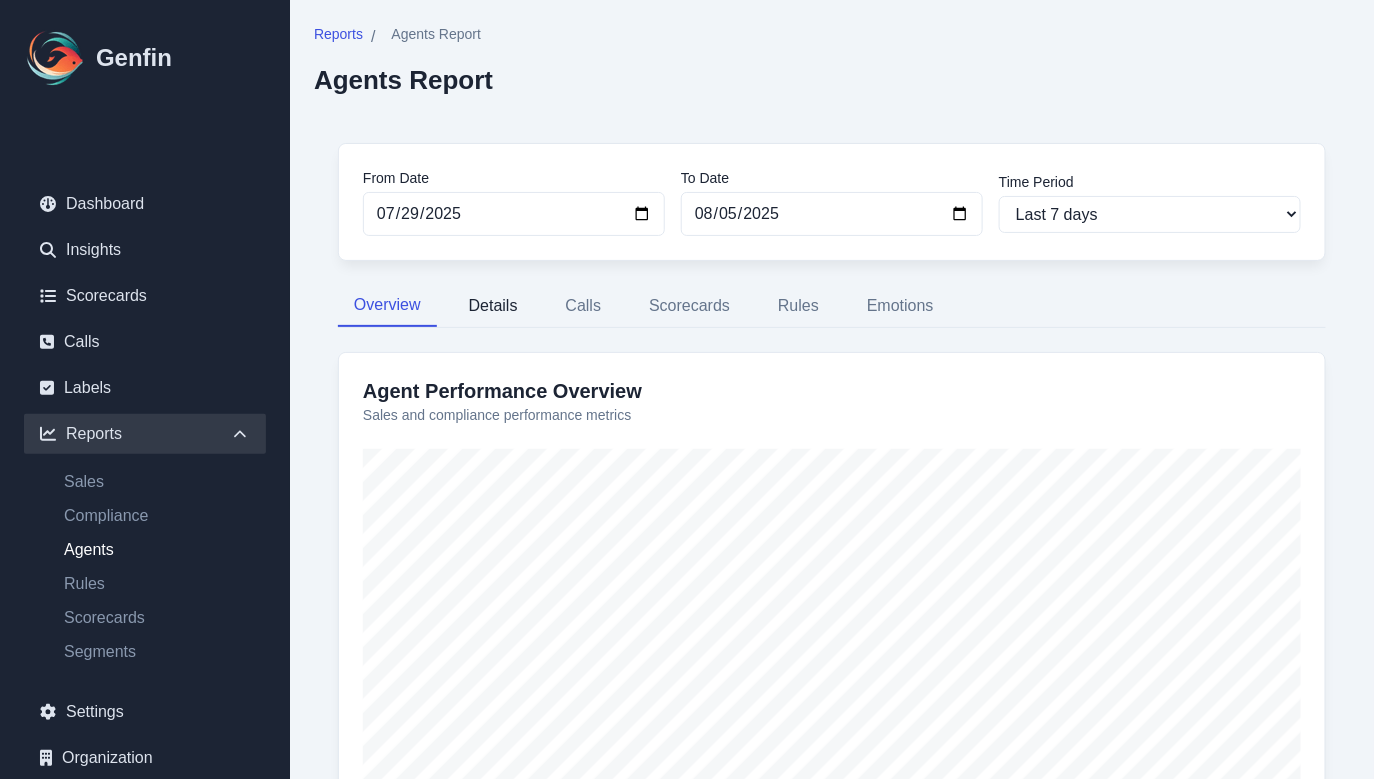 click on "Details" at bounding box center (493, 306) 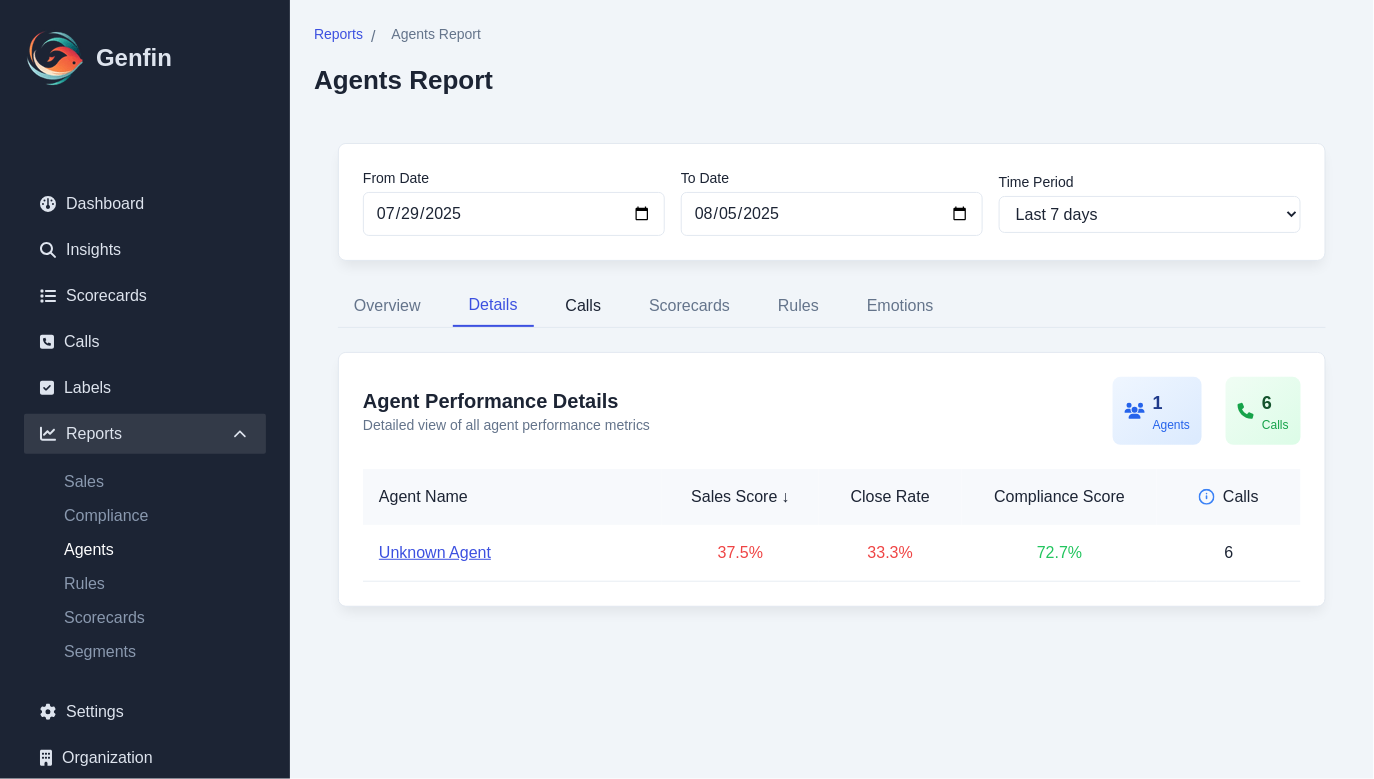 click on "Calls" at bounding box center (584, 306) 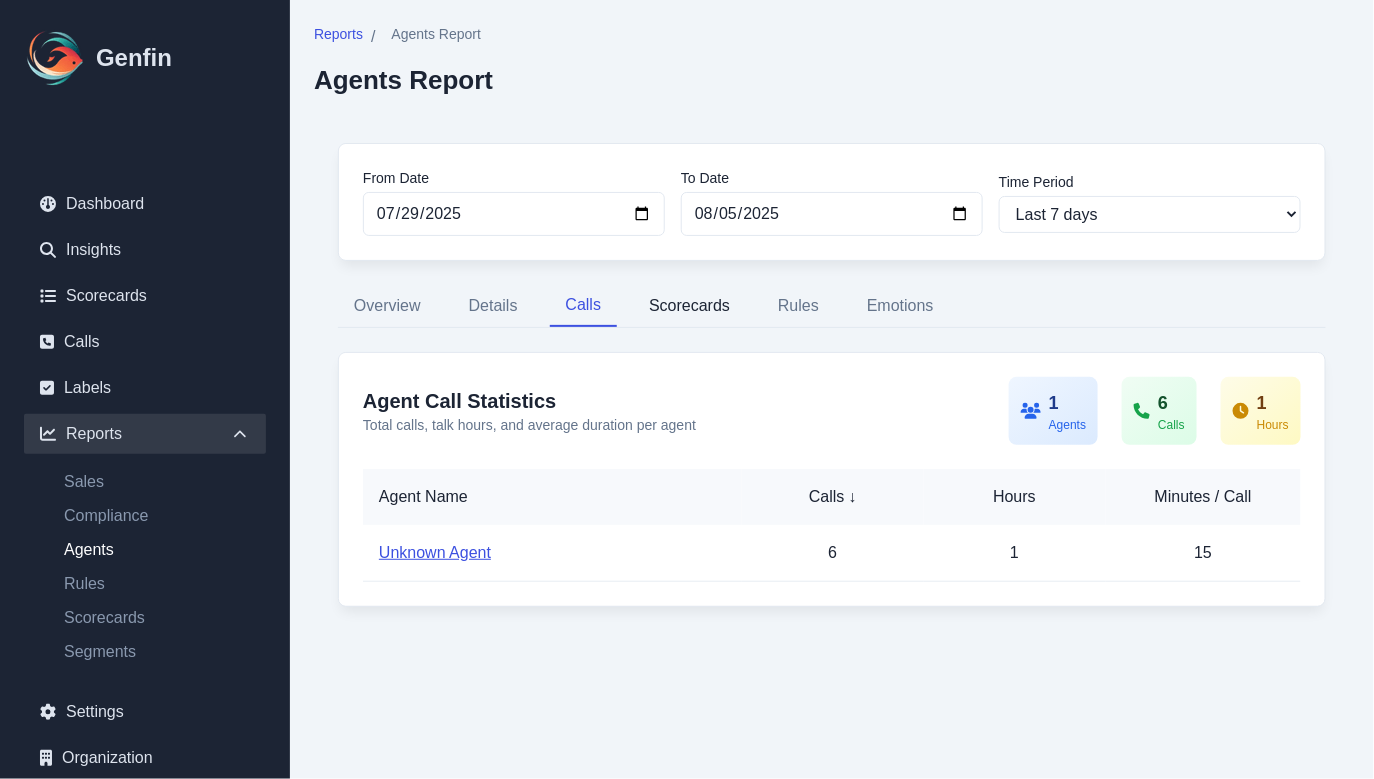click on "Scorecards" at bounding box center [689, 306] 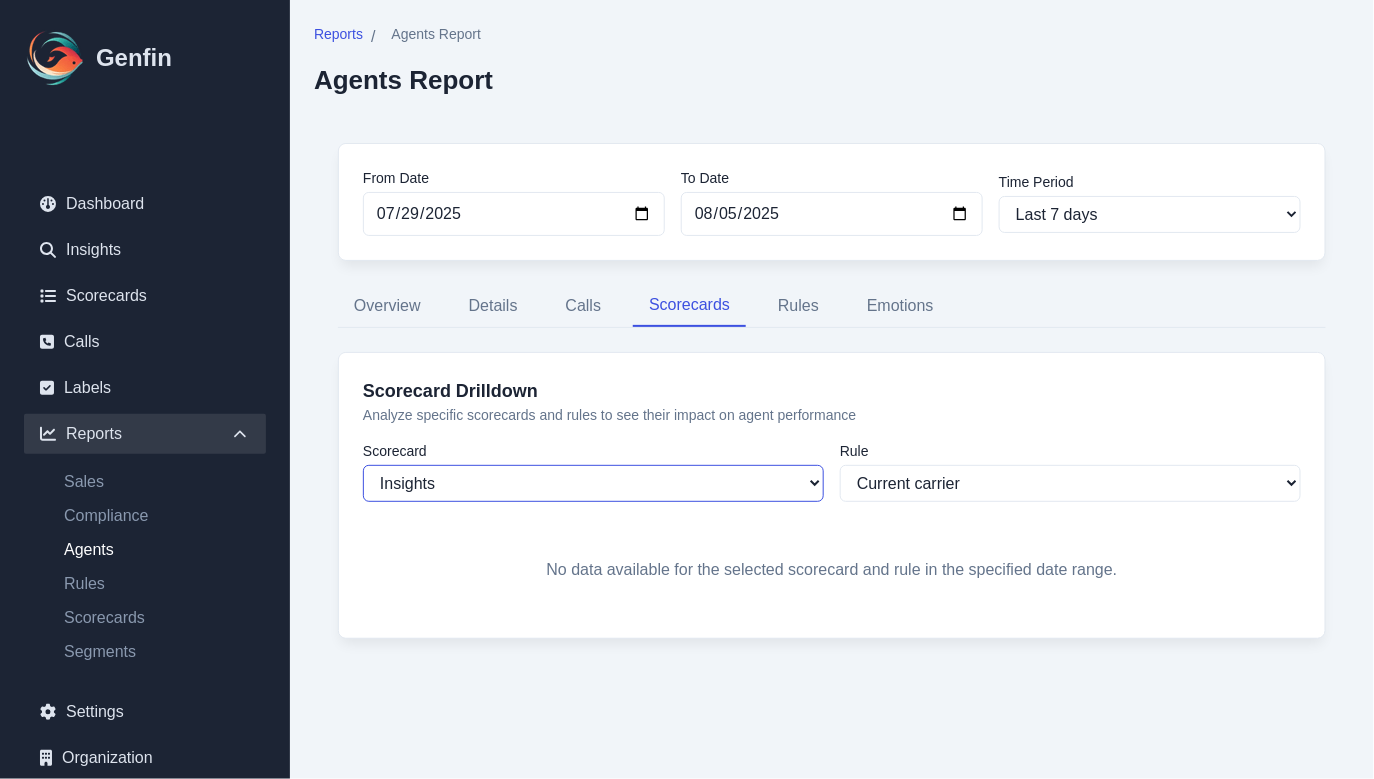click on "Insights Sales Auto Insurance Compliance Routing Rules" at bounding box center [593, 483] 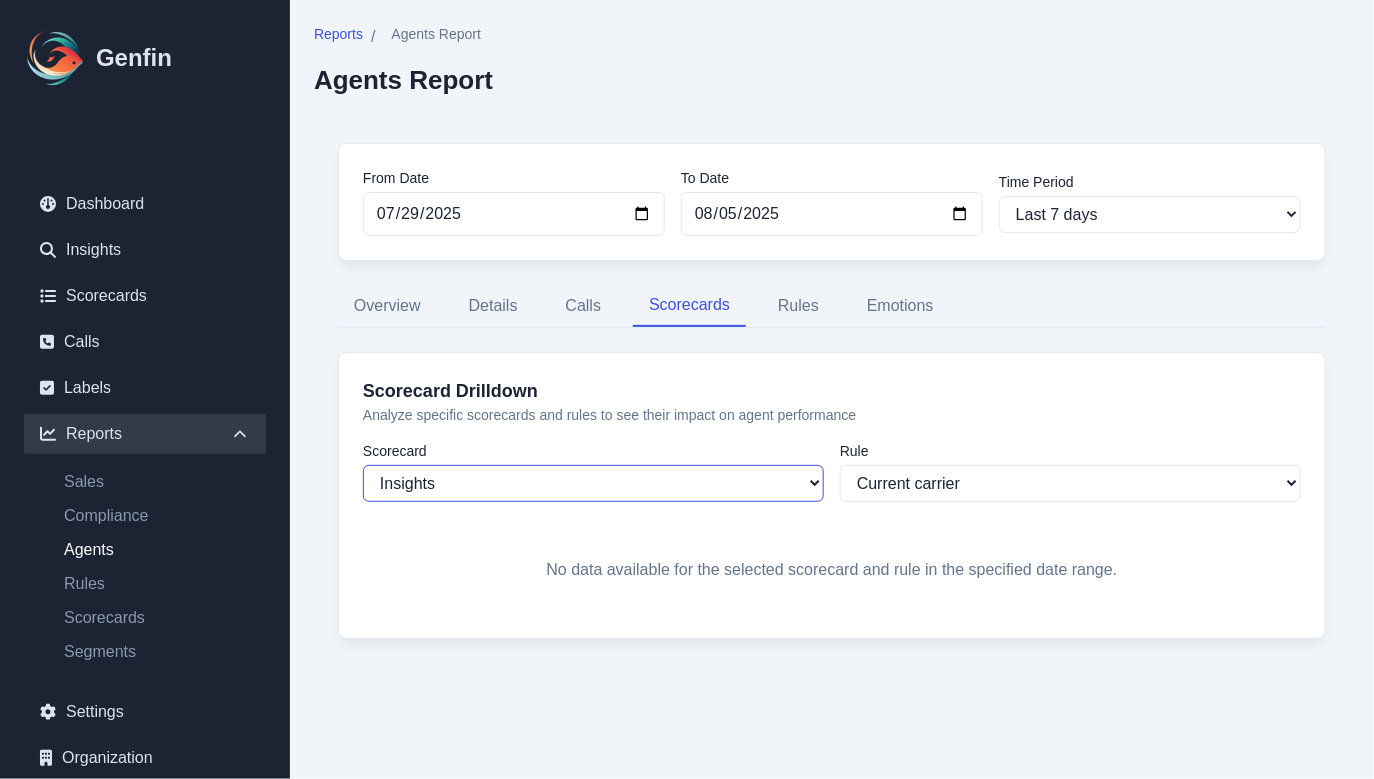 select on "144" 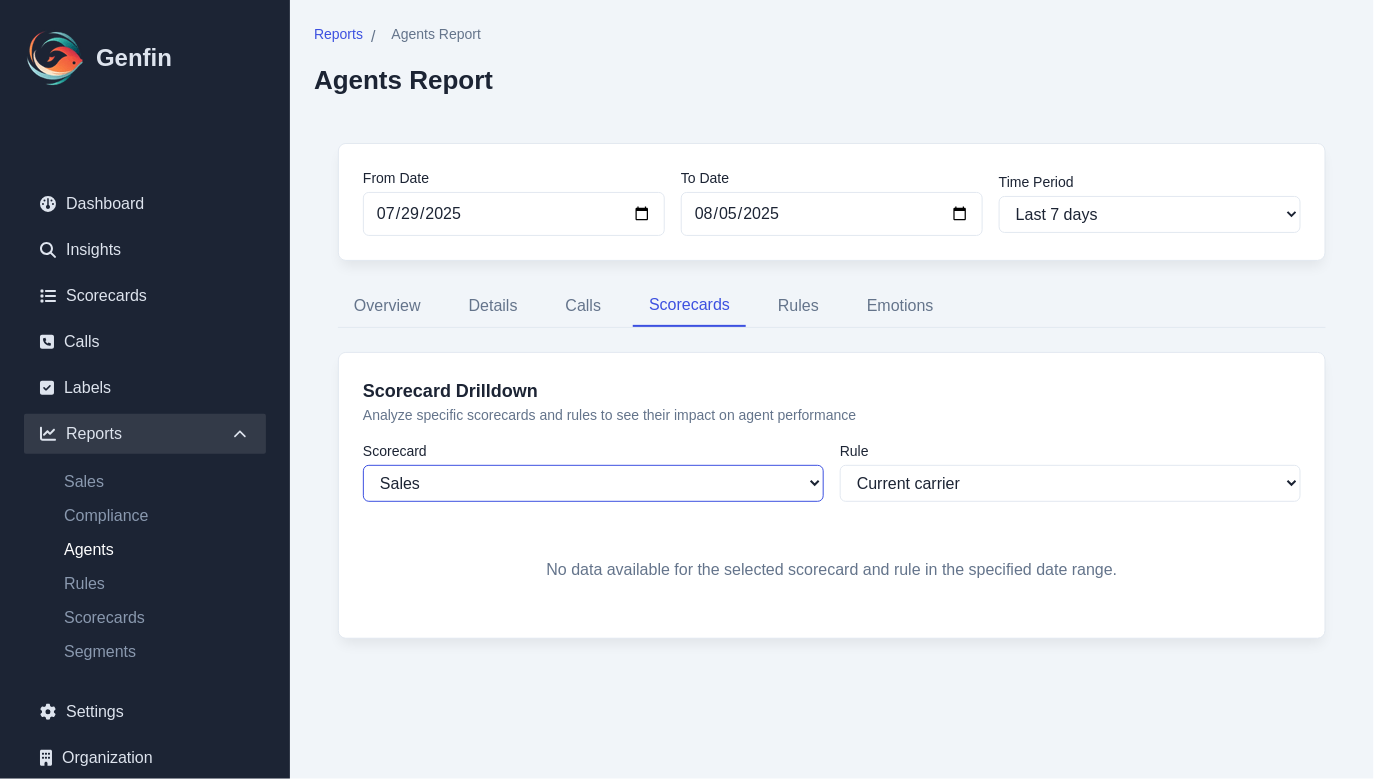 select on "960" 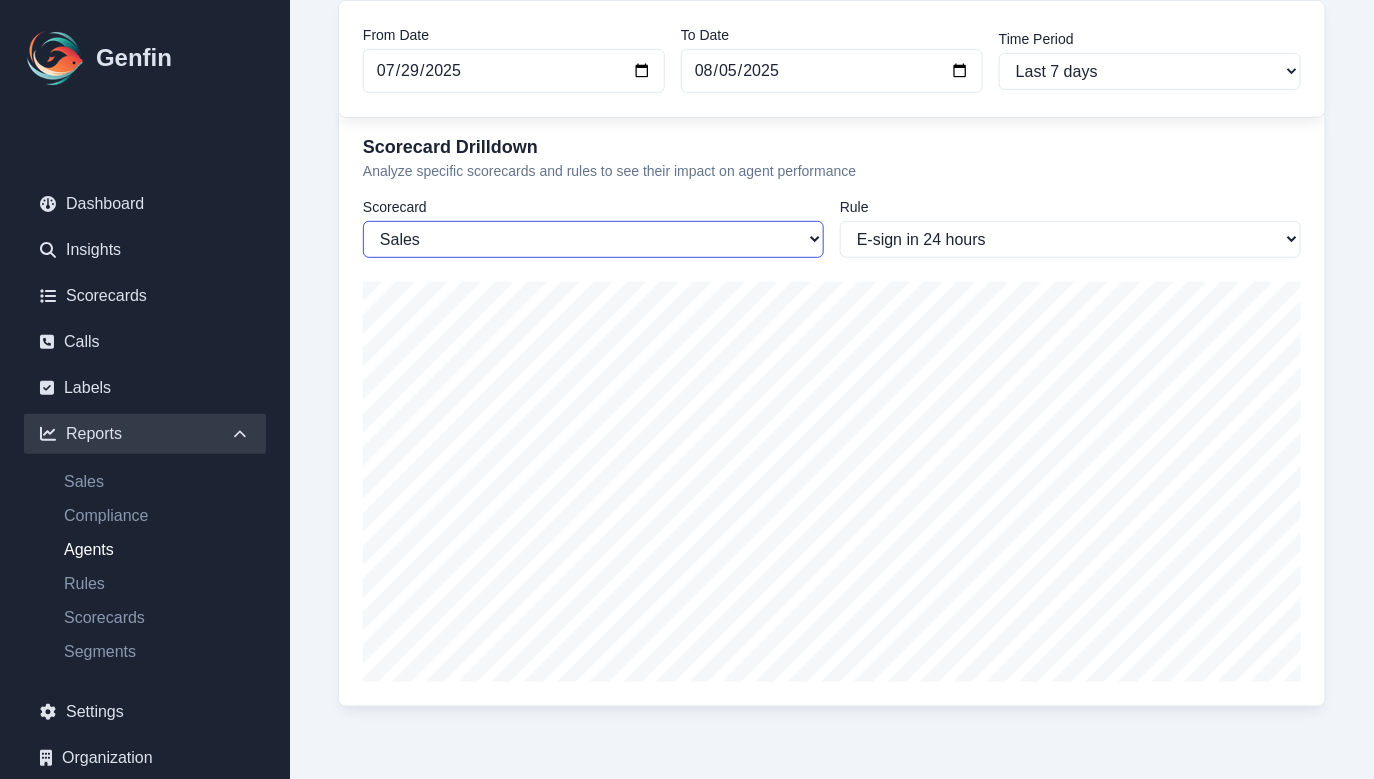 scroll, scrollTop: 0, scrollLeft: 0, axis: both 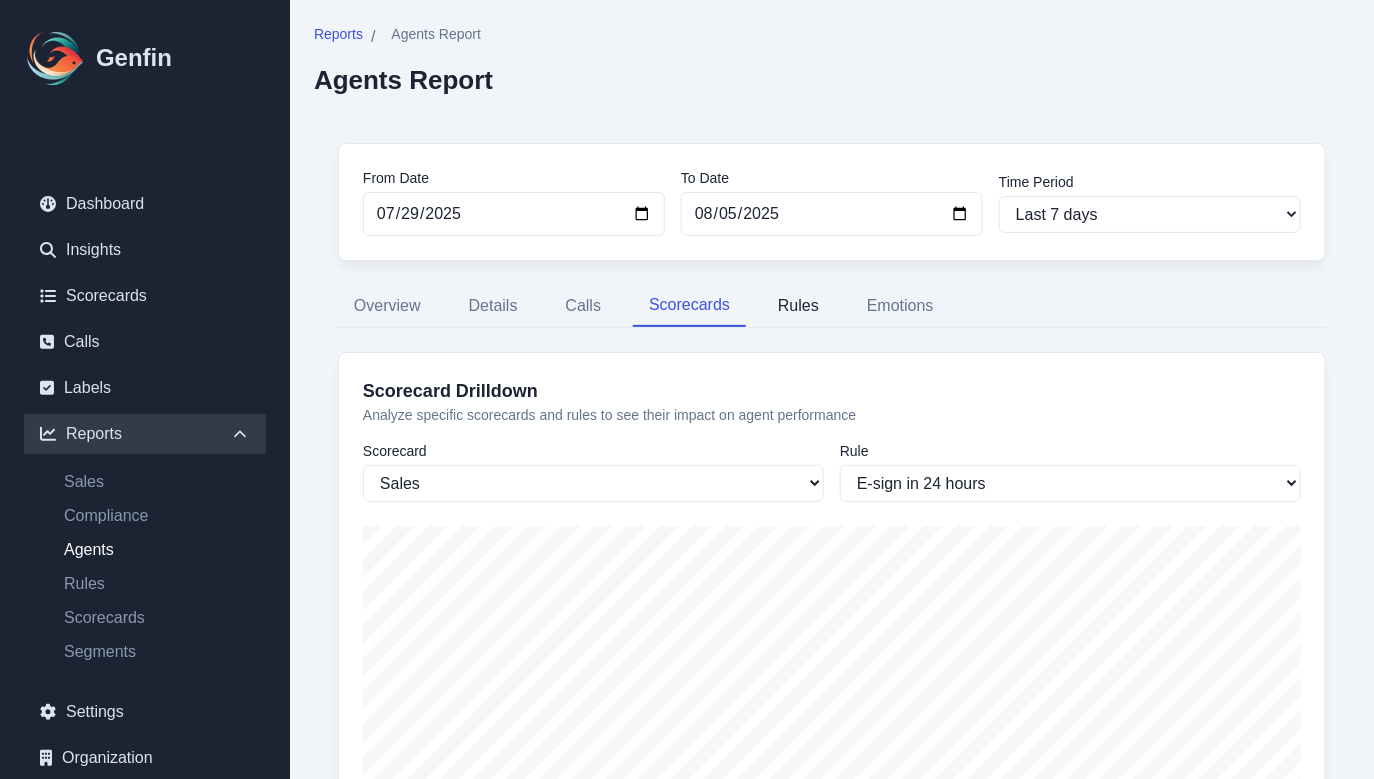 click on "Rules" at bounding box center (798, 306) 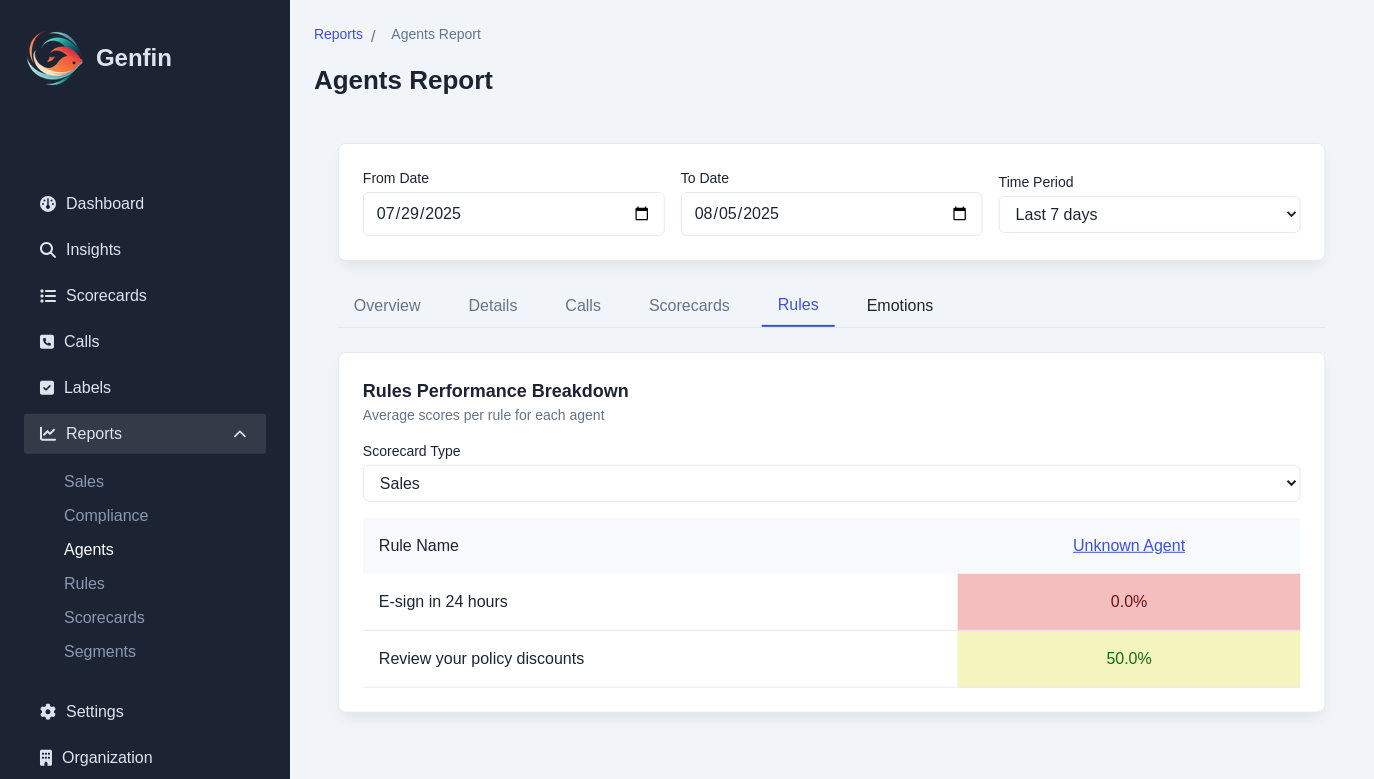click on "Emotions" at bounding box center (900, 306) 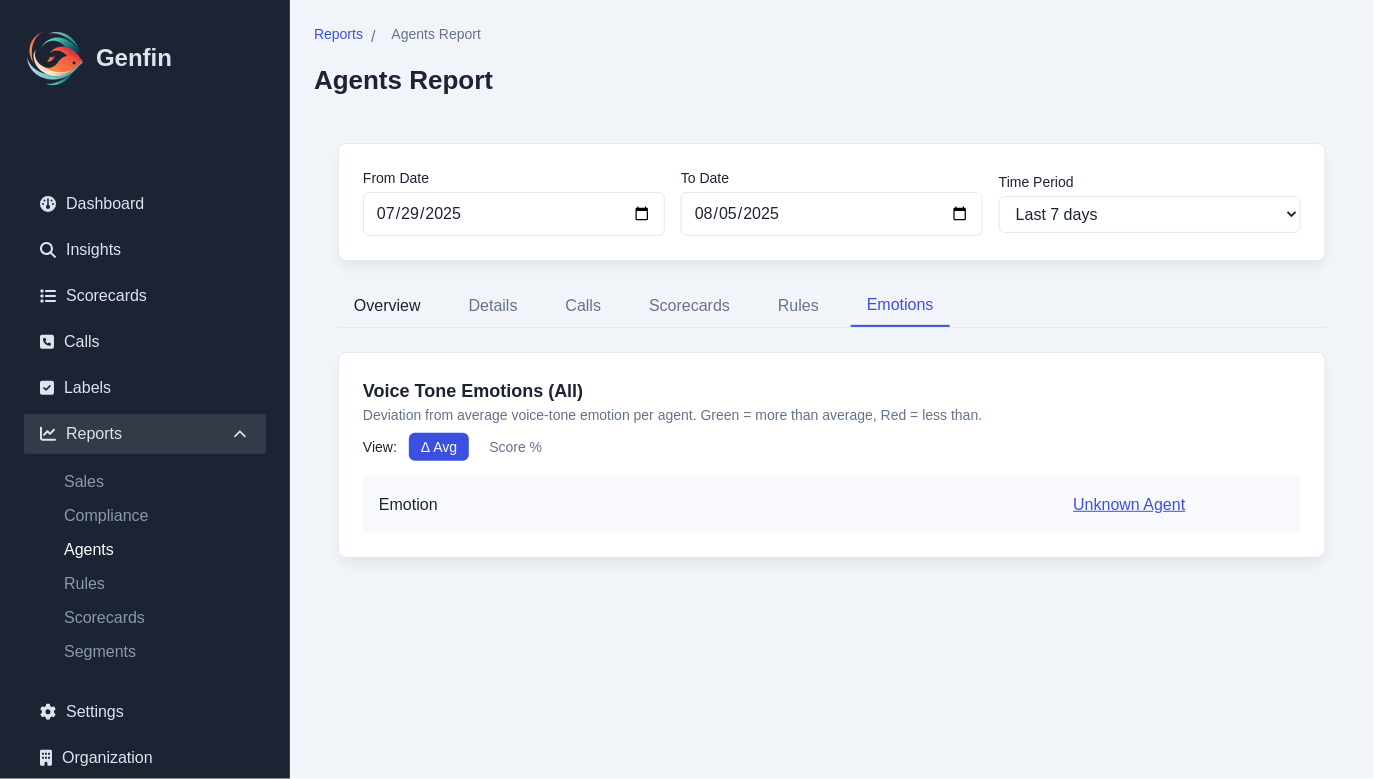 click on "Overview" at bounding box center (387, 306) 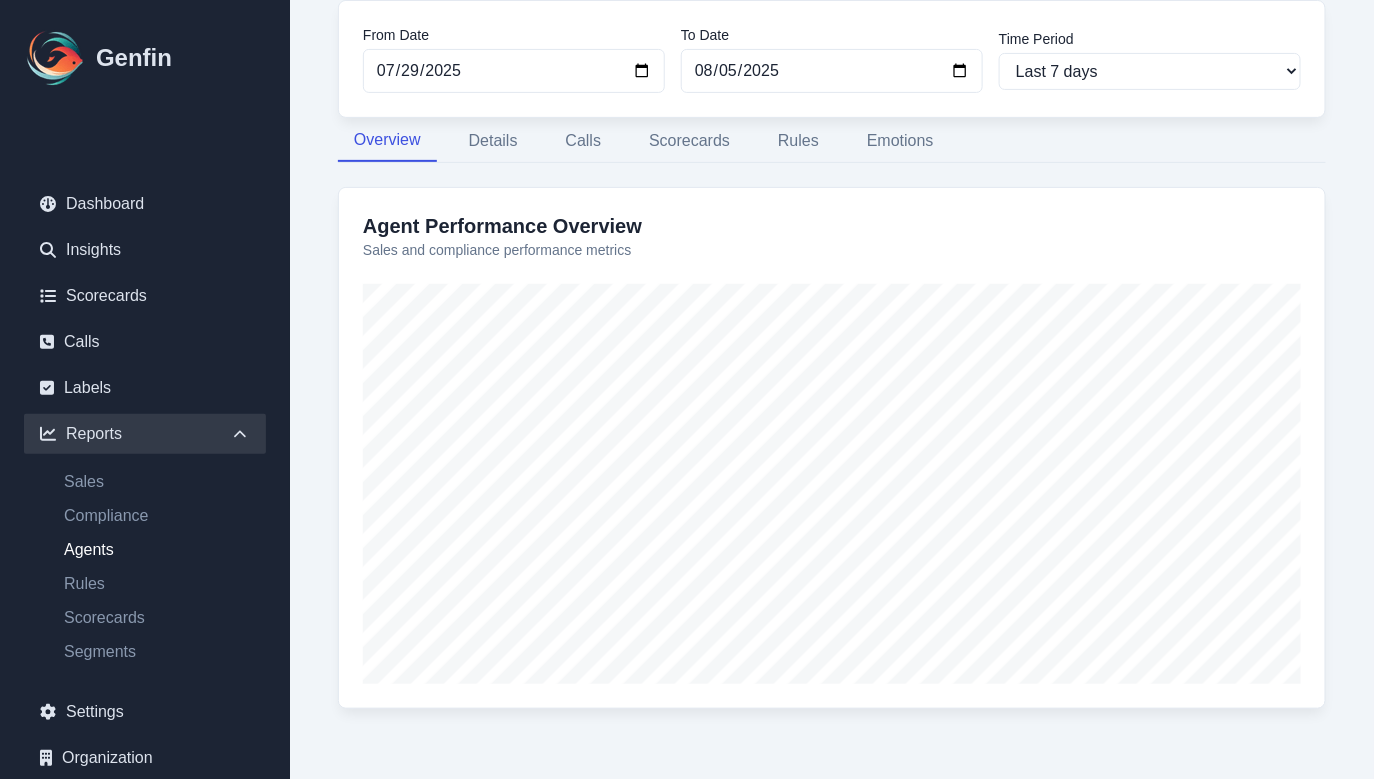 scroll, scrollTop: 0, scrollLeft: 0, axis: both 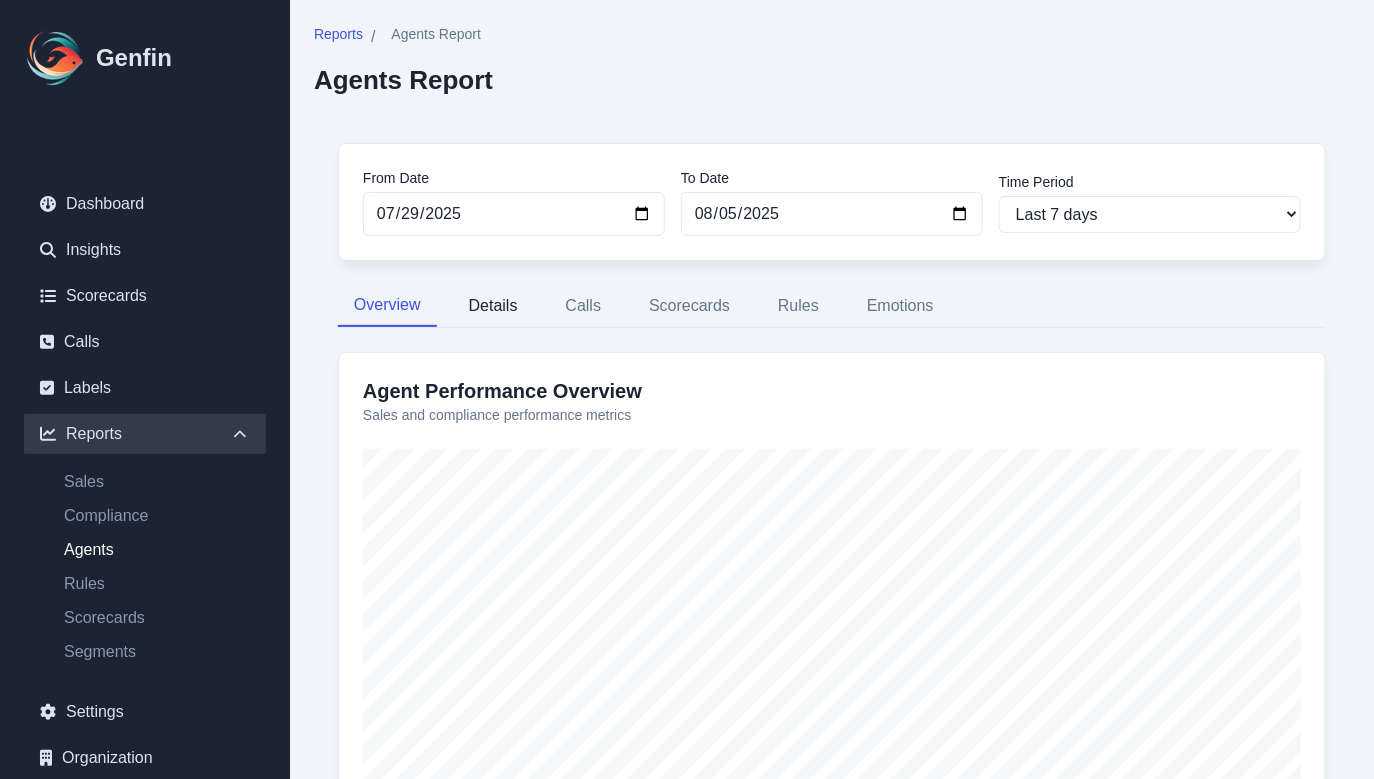 click on "Details" at bounding box center (493, 306) 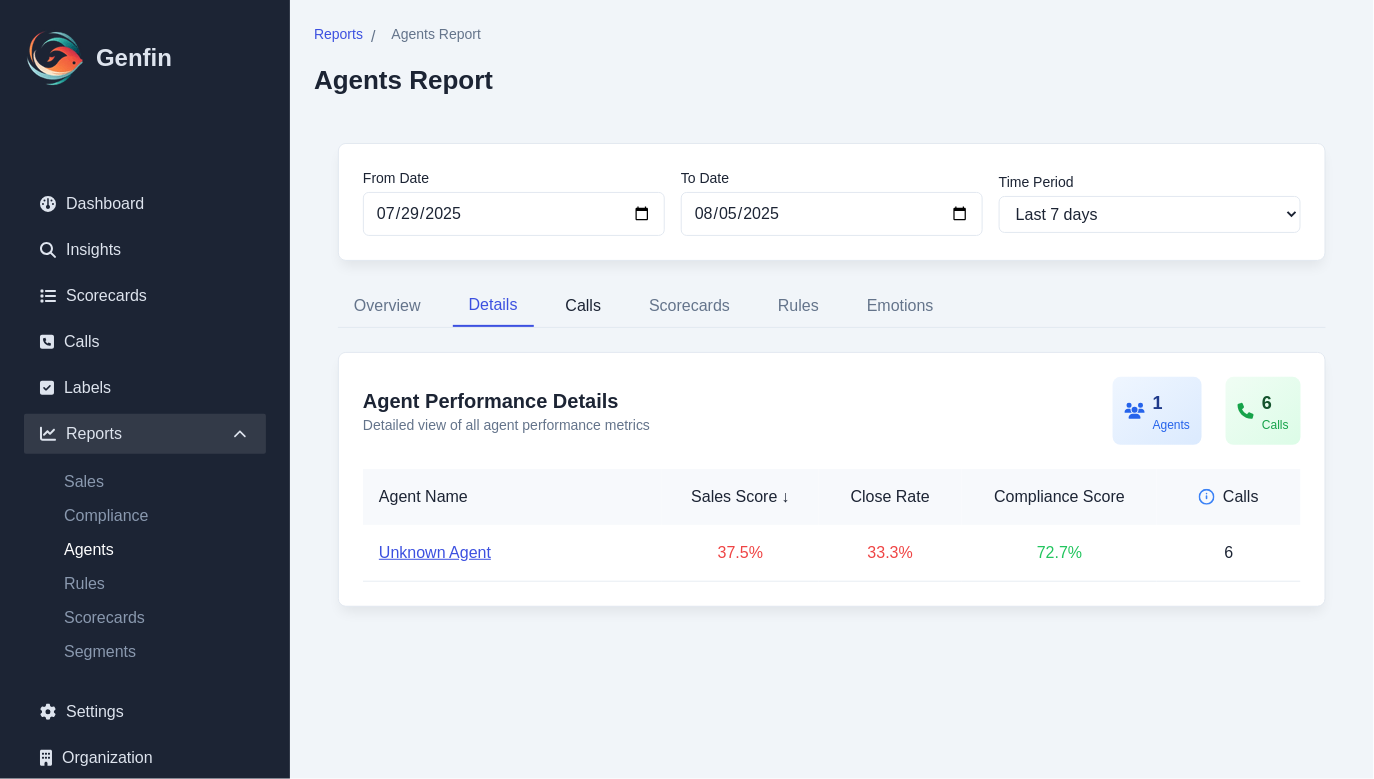 click on "Calls" at bounding box center [584, 306] 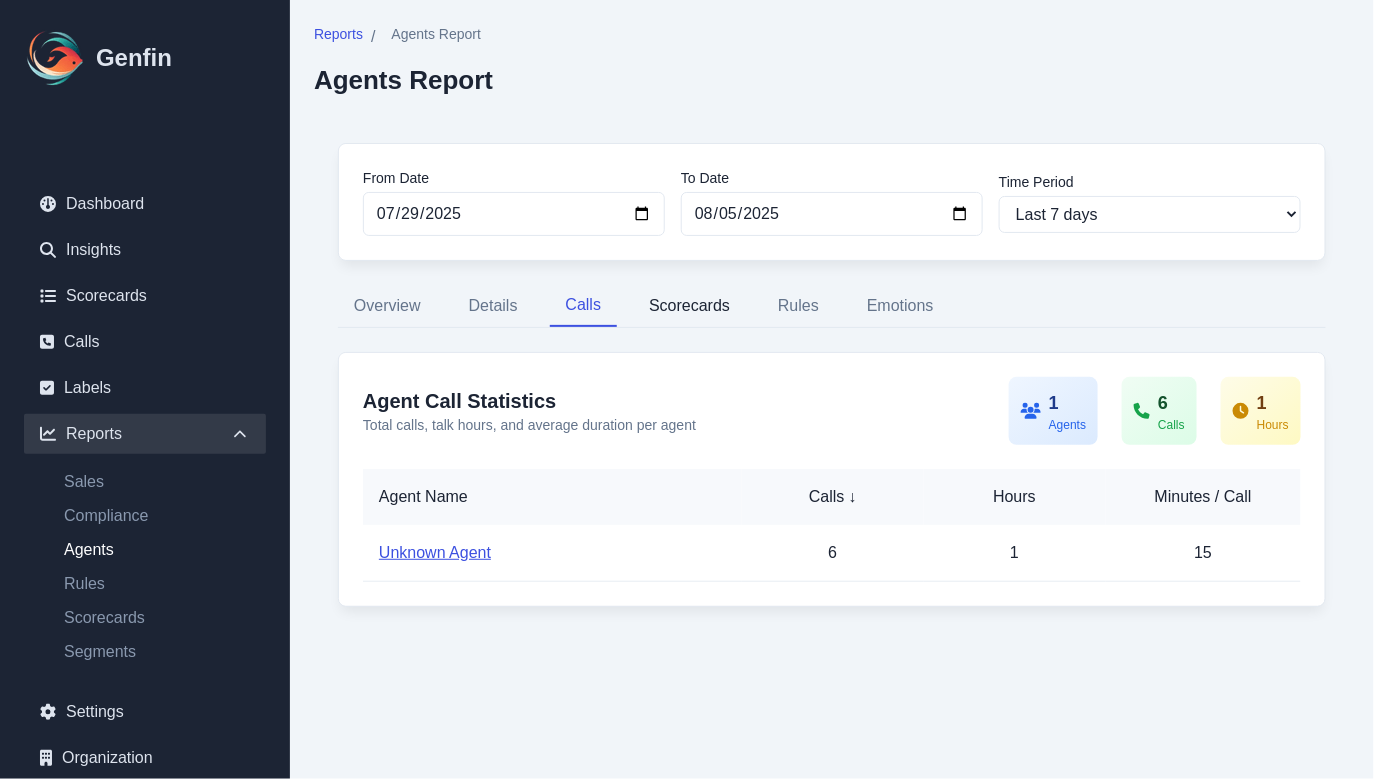 click on "Scorecards" at bounding box center [689, 306] 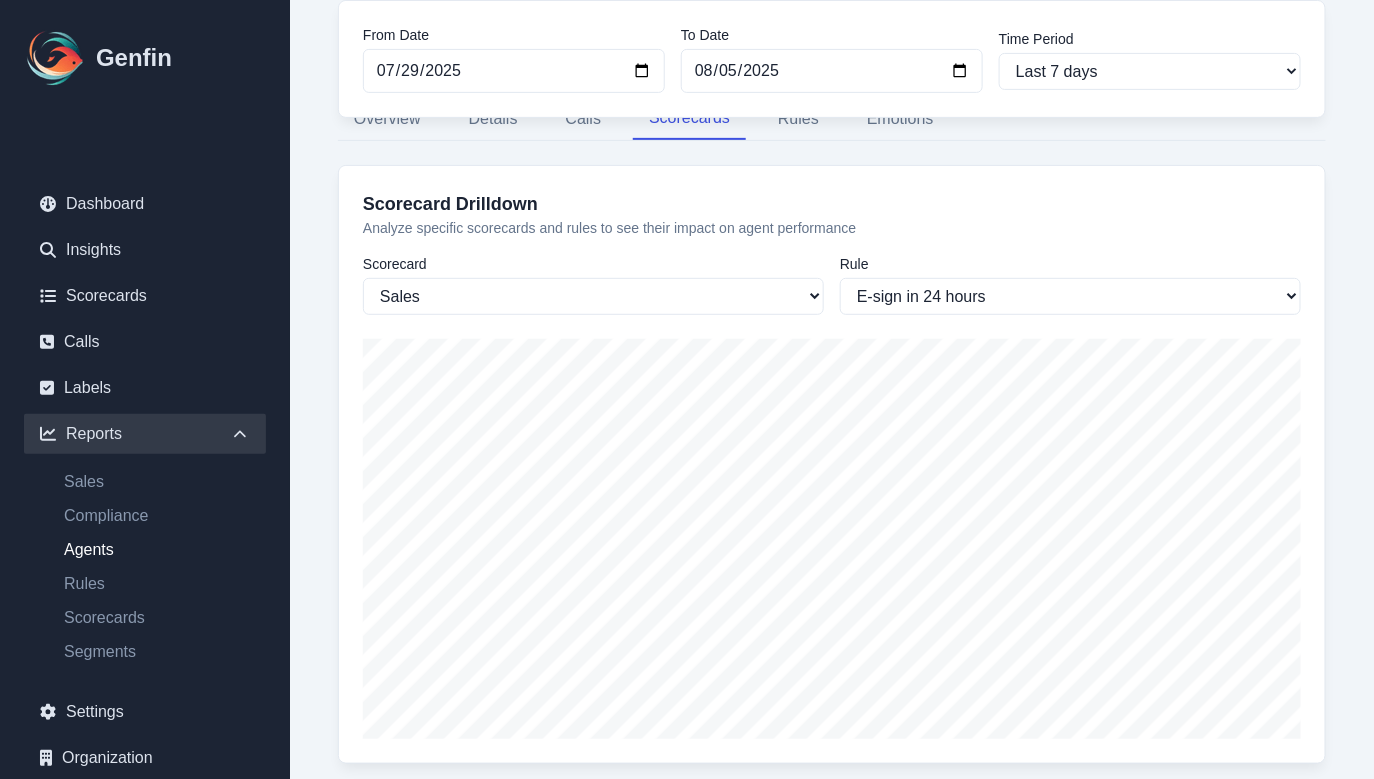 scroll, scrollTop: 185, scrollLeft: 0, axis: vertical 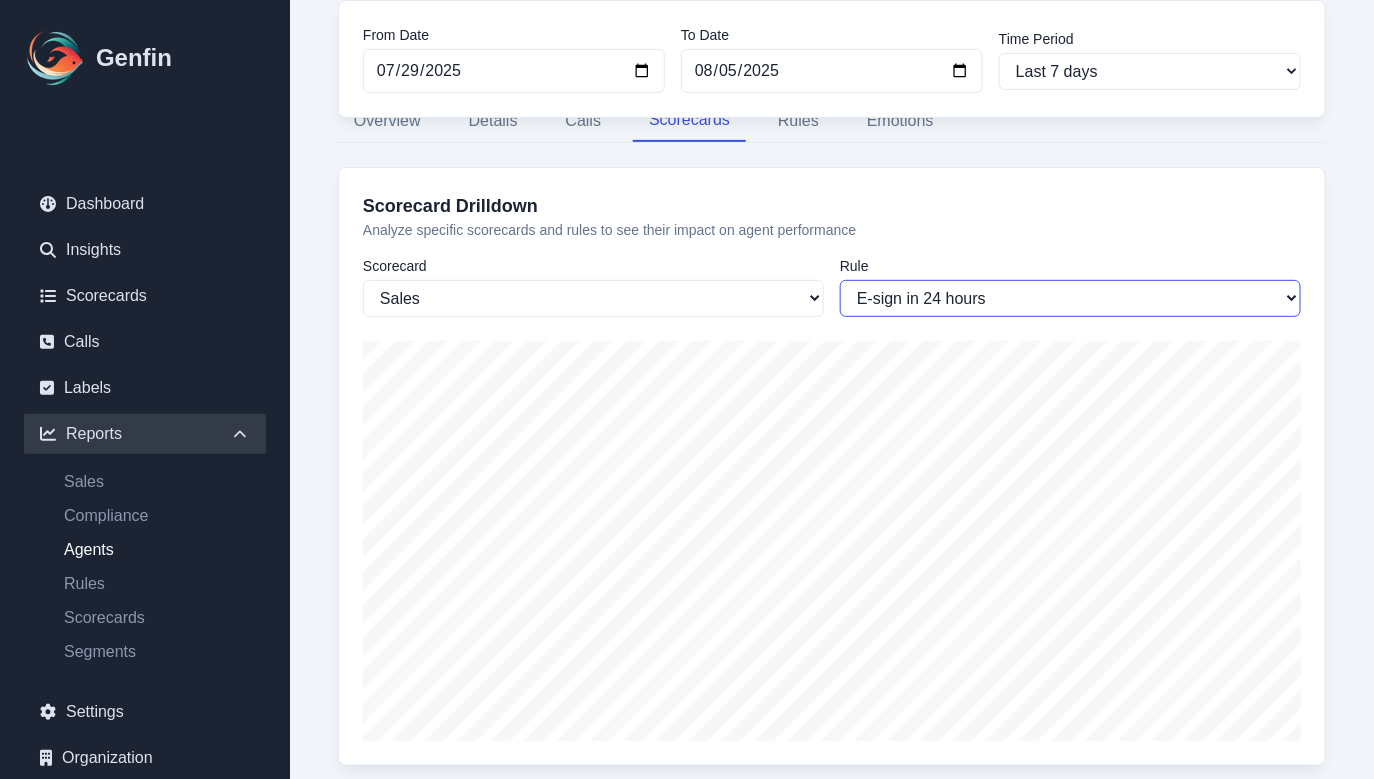 click on "E-sign in 24 hours Review your policy discounts" at bounding box center [1070, 298] 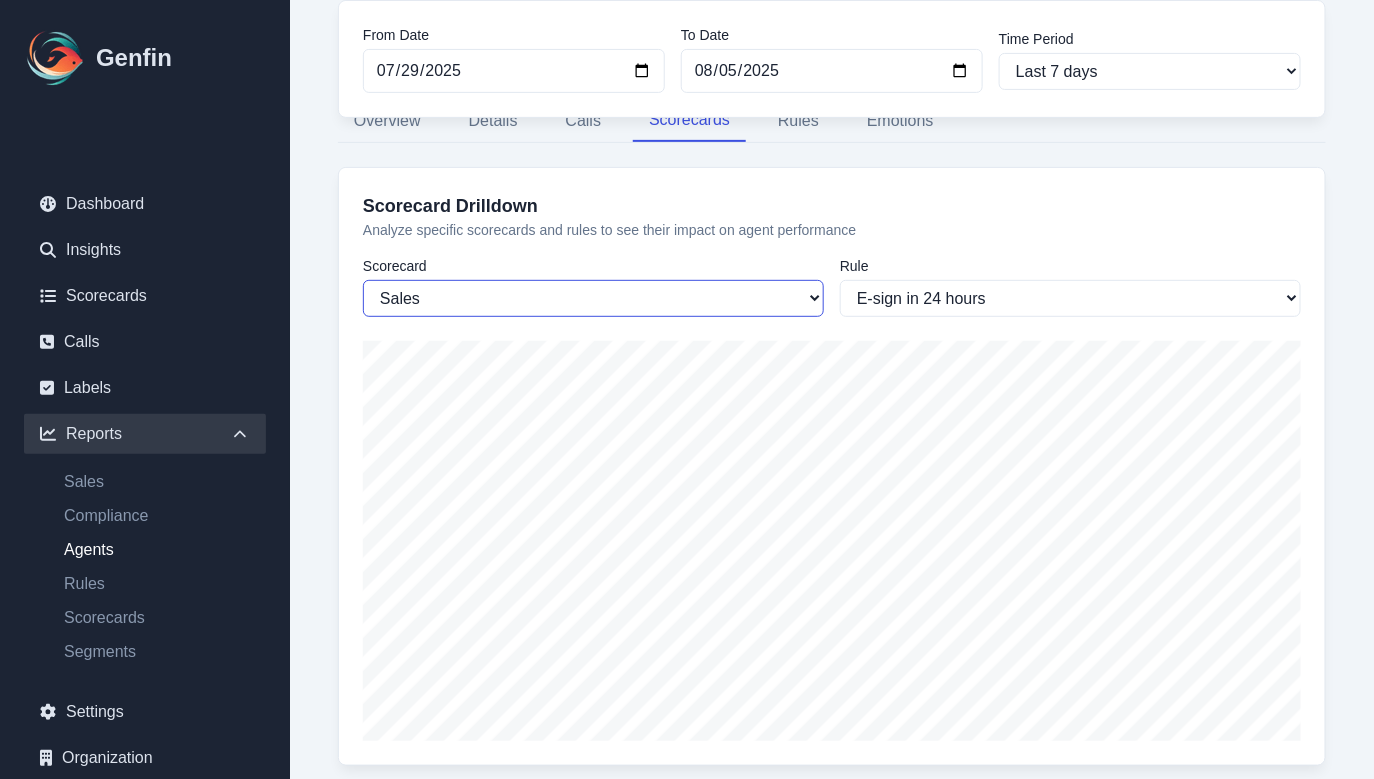 click on "Insights Sales Auto Insurance Compliance Routing Rules" at bounding box center [593, 298] 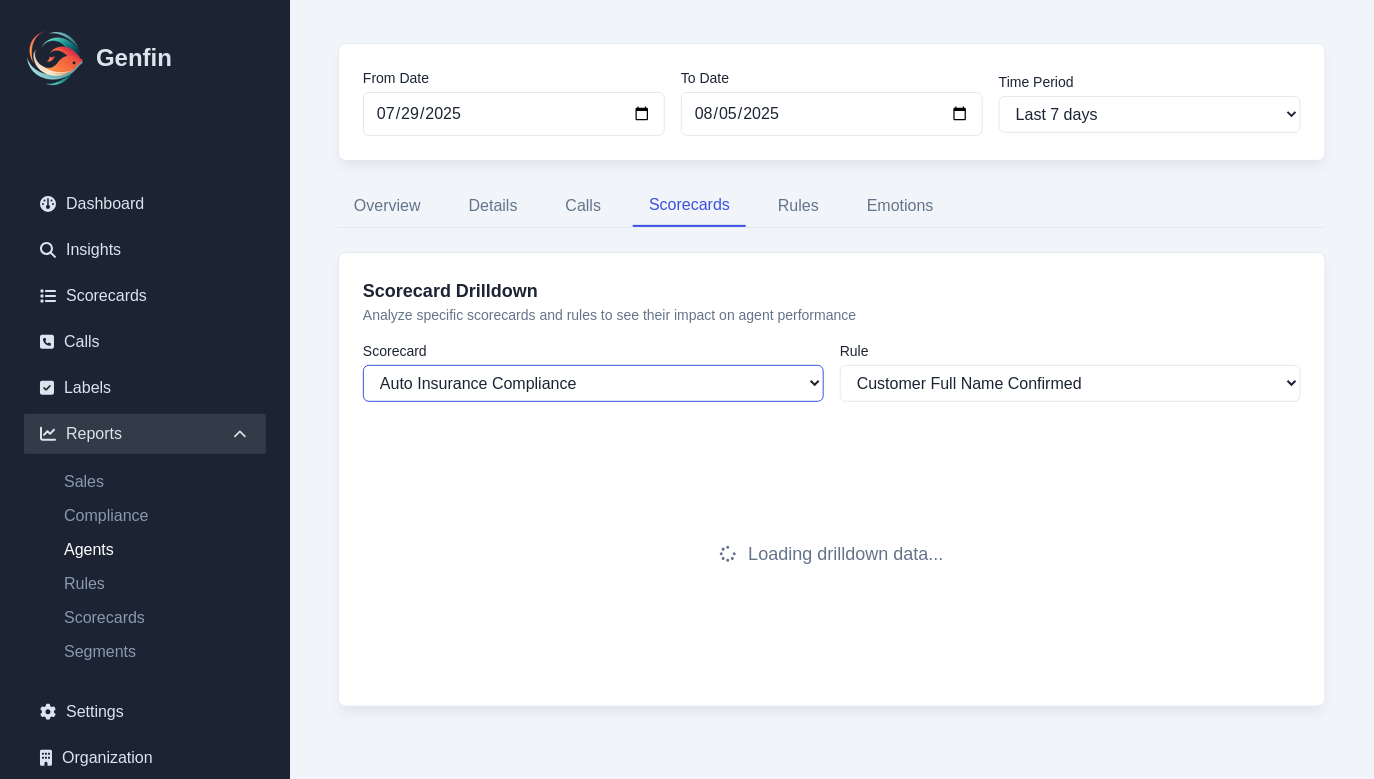 scroll, scrollTop: 0, scrollLeft: 0, axis: both 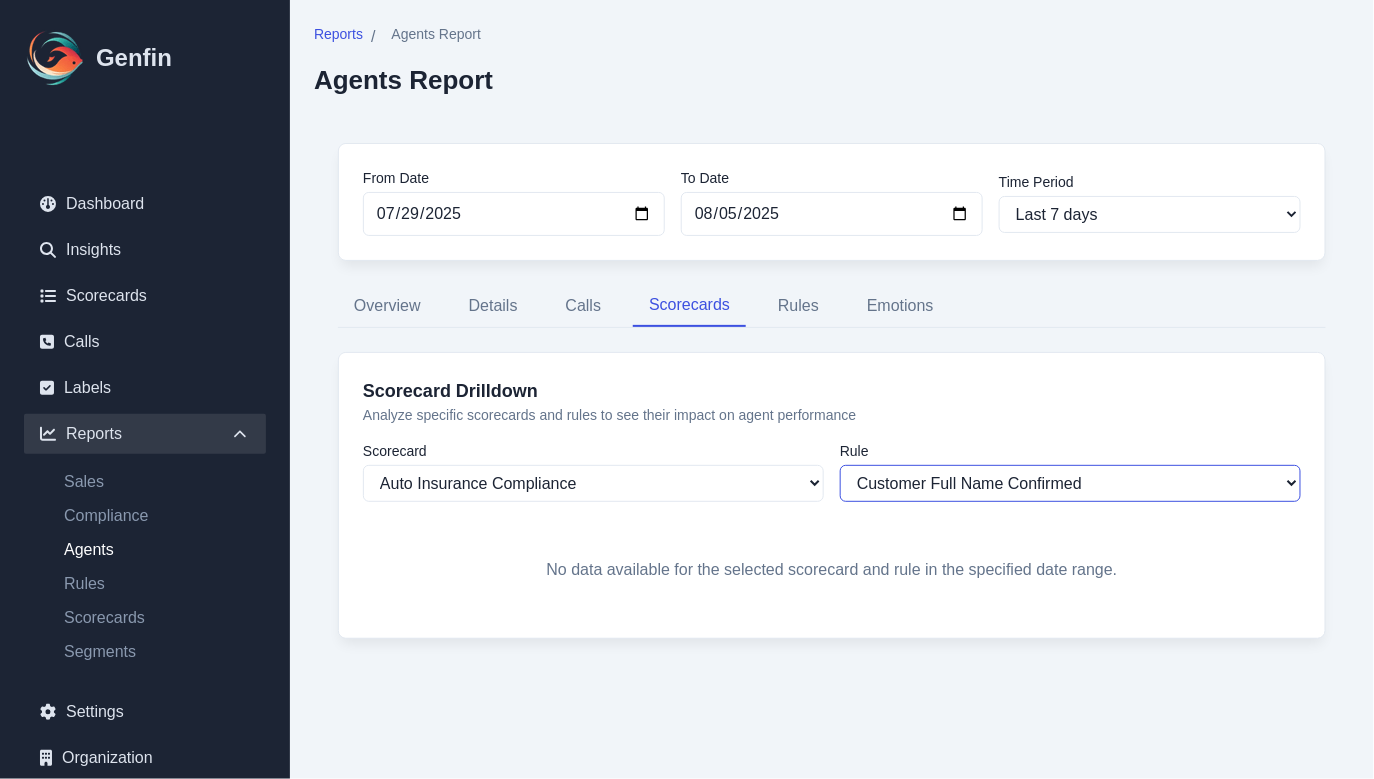 click on "Customer Full Name Confirmed Date of Birth Confirmed E-Mail Address Confirmed Street Address Confirmed Vehicle Model Year Confirmed Vehicle Make Confirmed Vehicle Model Confirmed Vehicle Primary Use Confirmed Vehicle Ridesharing Use Asked Vehicle Garaging ZIP Confirmed Vehicle Annual Mileage Confirmed Vehicle Ownership Status Confirmed Vehicle Tracking Device Confirmed Customer Gender Confirmed Marital Status Confirmed Highest Education Level Confirmed Employment Status Confirmed Occupation Confirmed Primary Residence Type Confirmed U.S. License Status Confirmed Age First Licensed Confirmed Non-U.S. License History Asked License Issues (Last 3 Years) Asked Accidents/Claims (Last 5 Years) Asked First Name" at bounding box center [1070, 483] 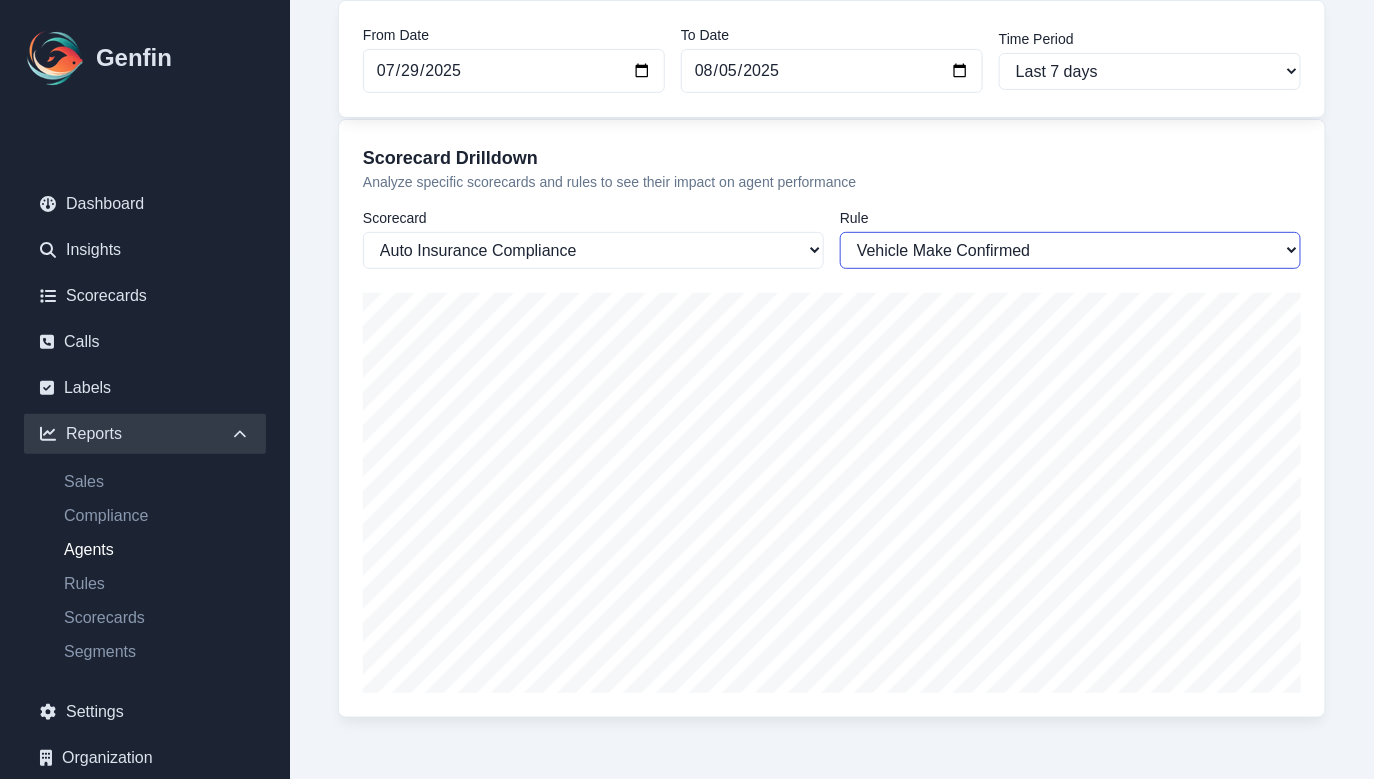 scroll, scrollTop: 245, scrollLeft: 0, axis: vertical 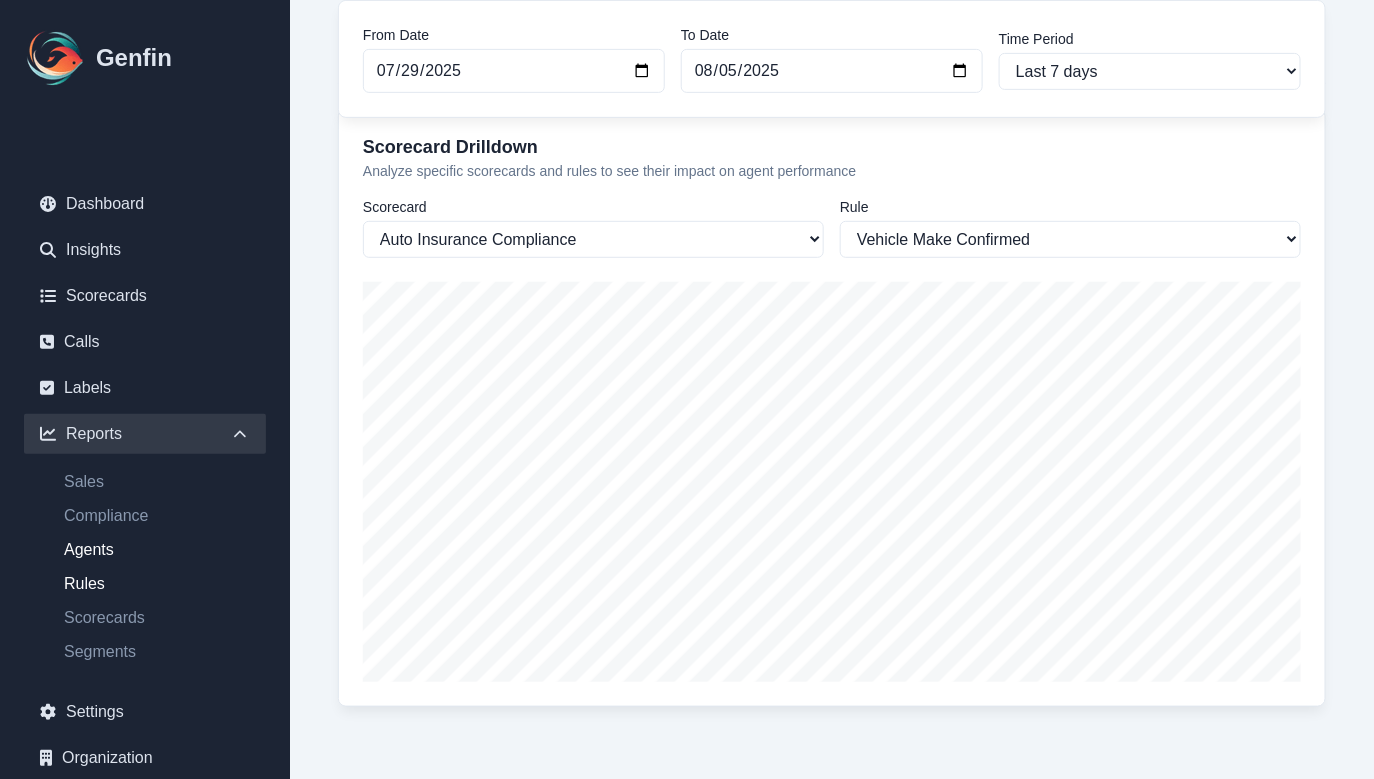 click on "Rules" at bounding box center (157, 584) 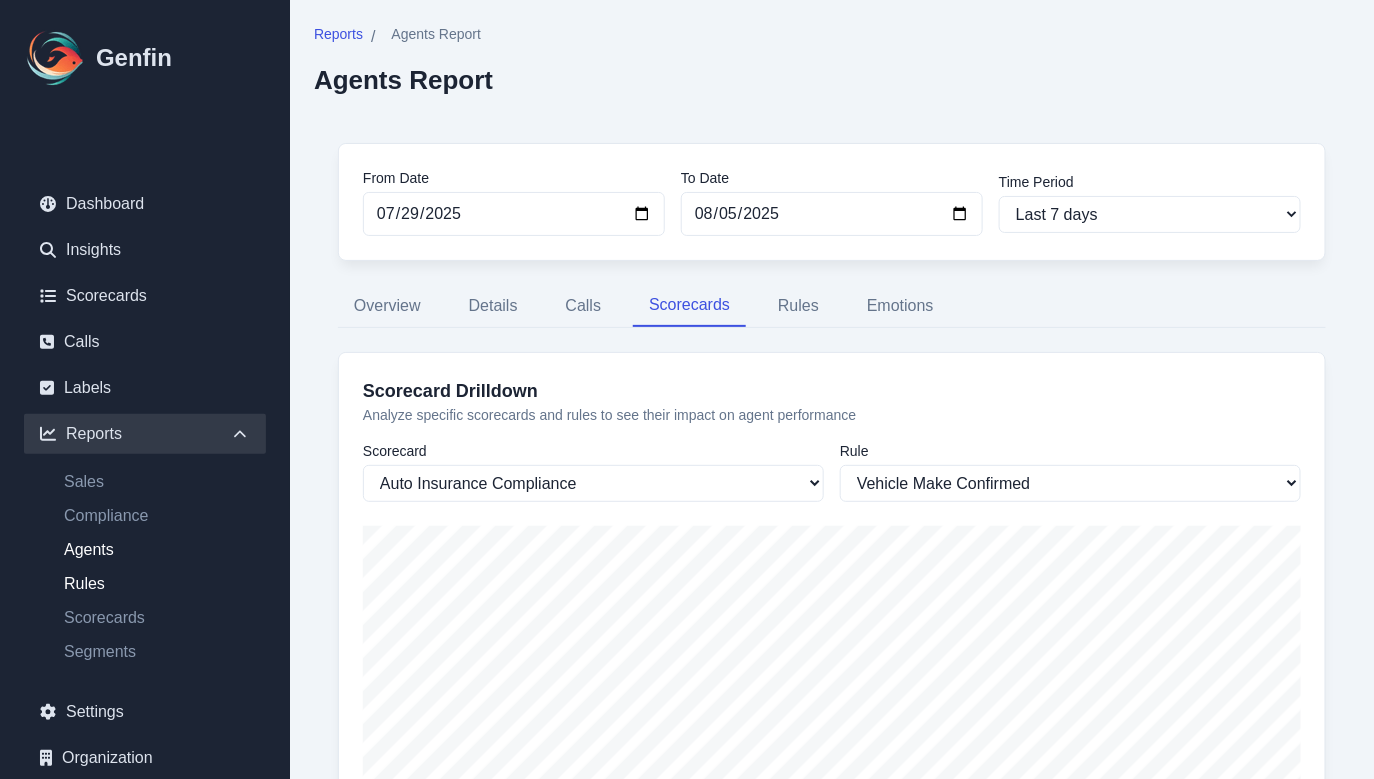 select on "14" 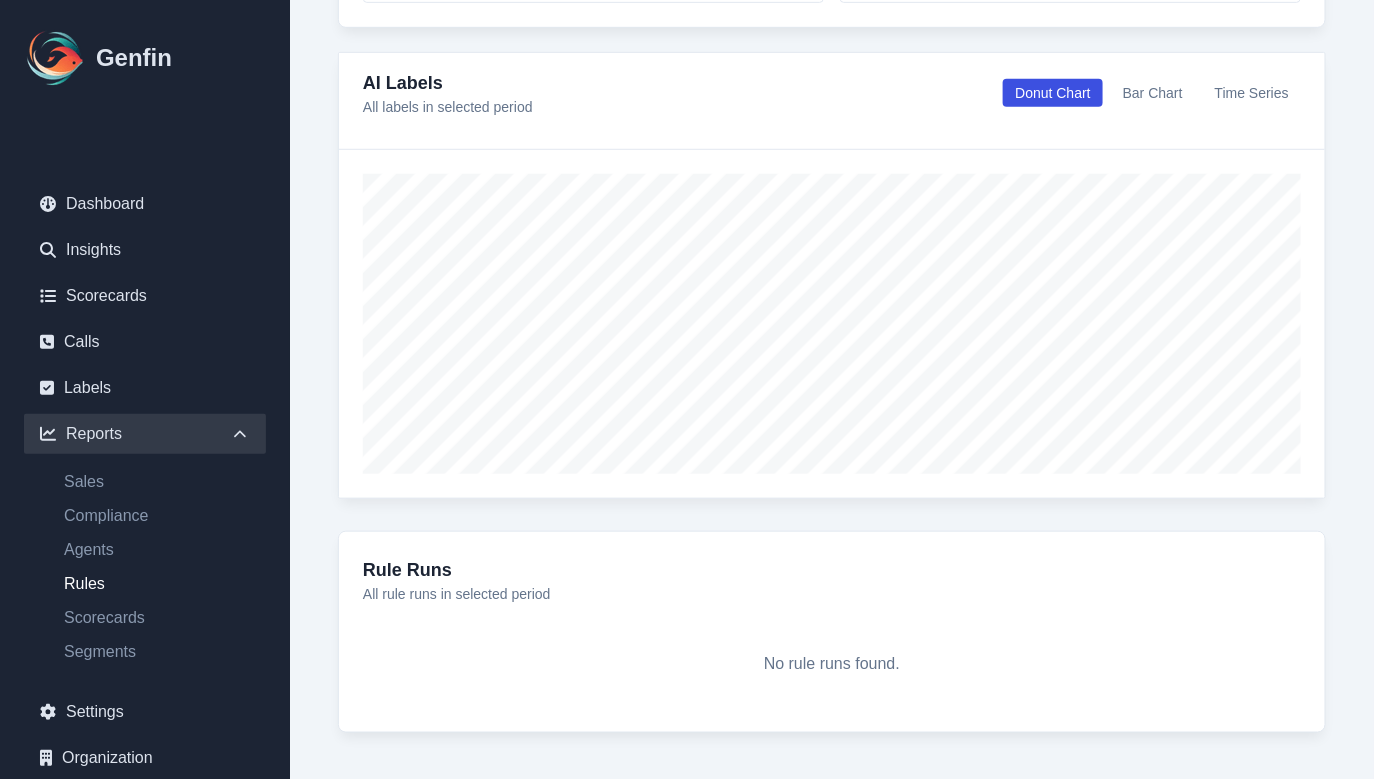 scroll, scrollTop: 0, scrollLeft: 0, axis: both 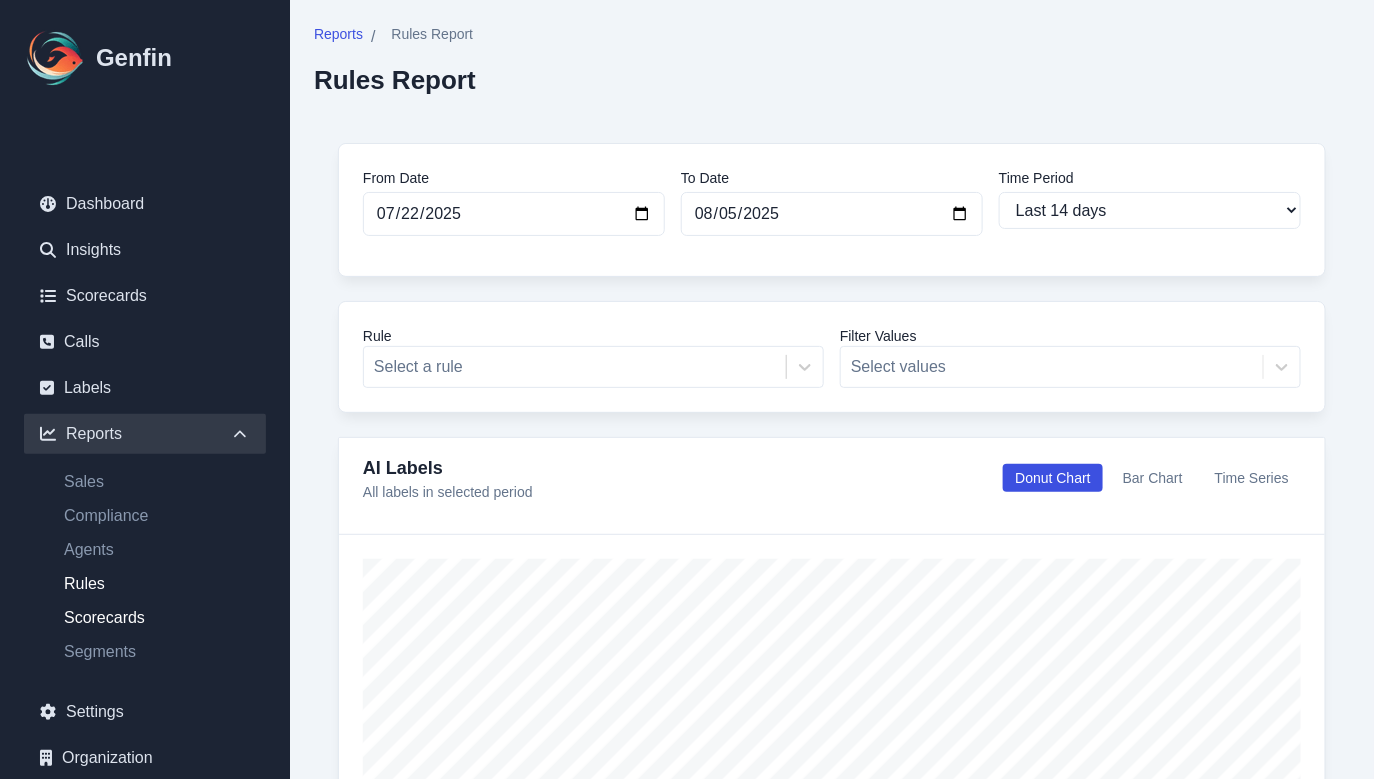 click on "Scorecards" at bounding box center (157, 618) 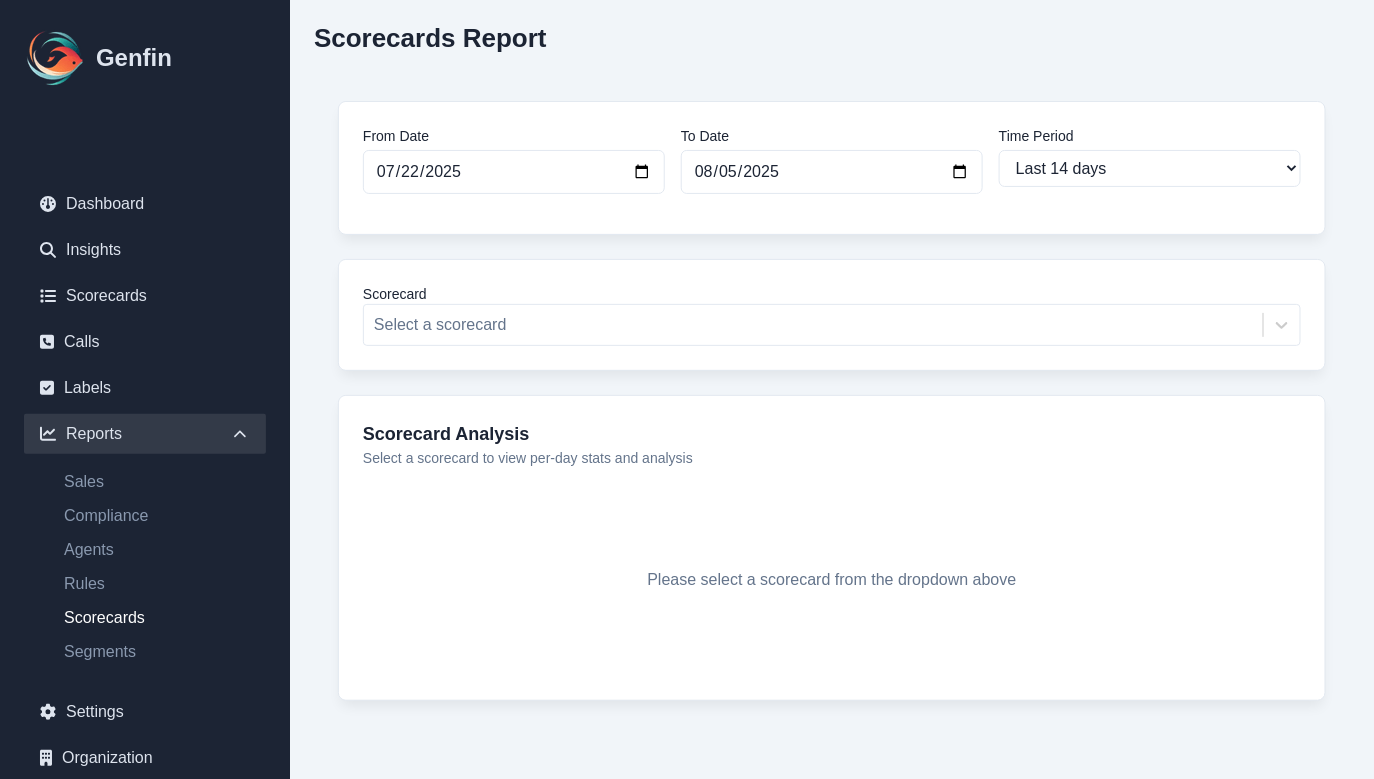 scroll, scrollTop: 0, scrollLeft: 0, axis: both 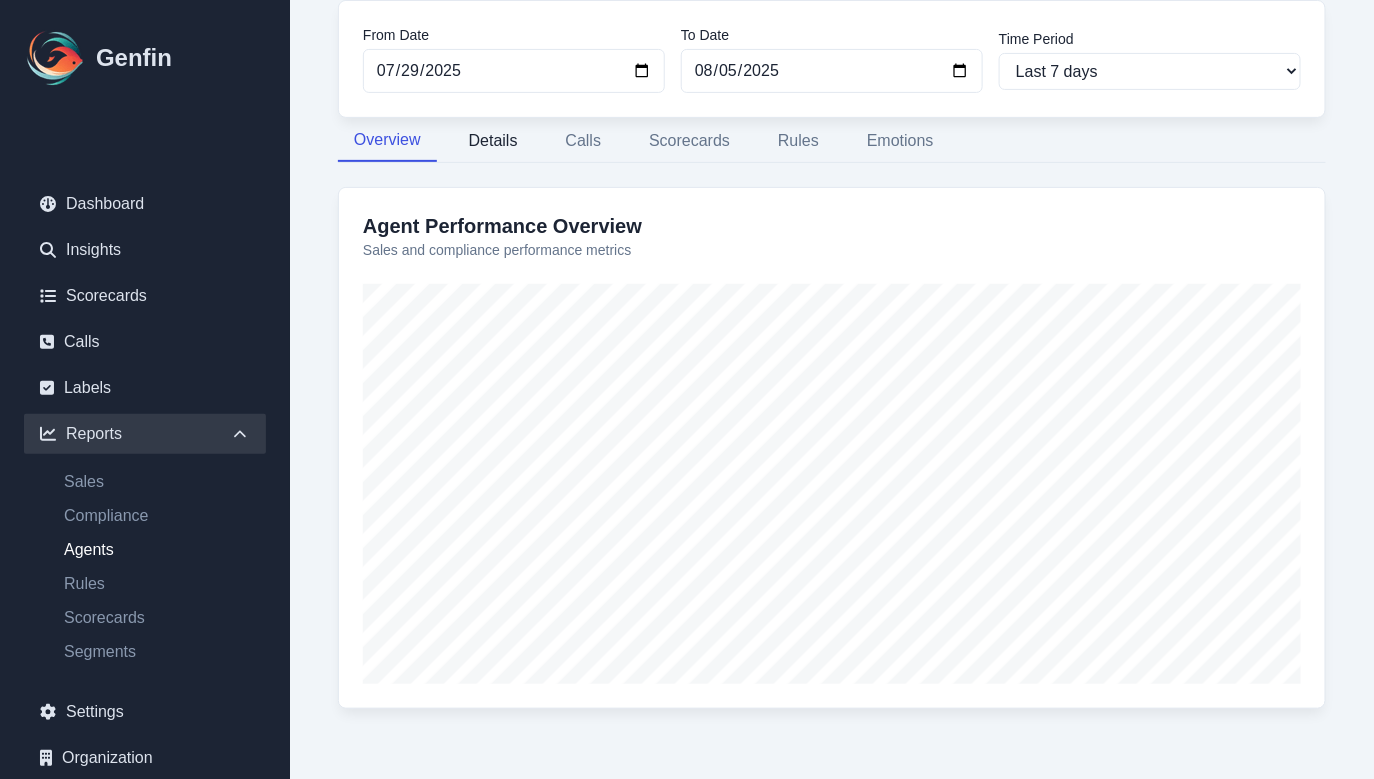 click on "Details" at bounding box center (493, 141) 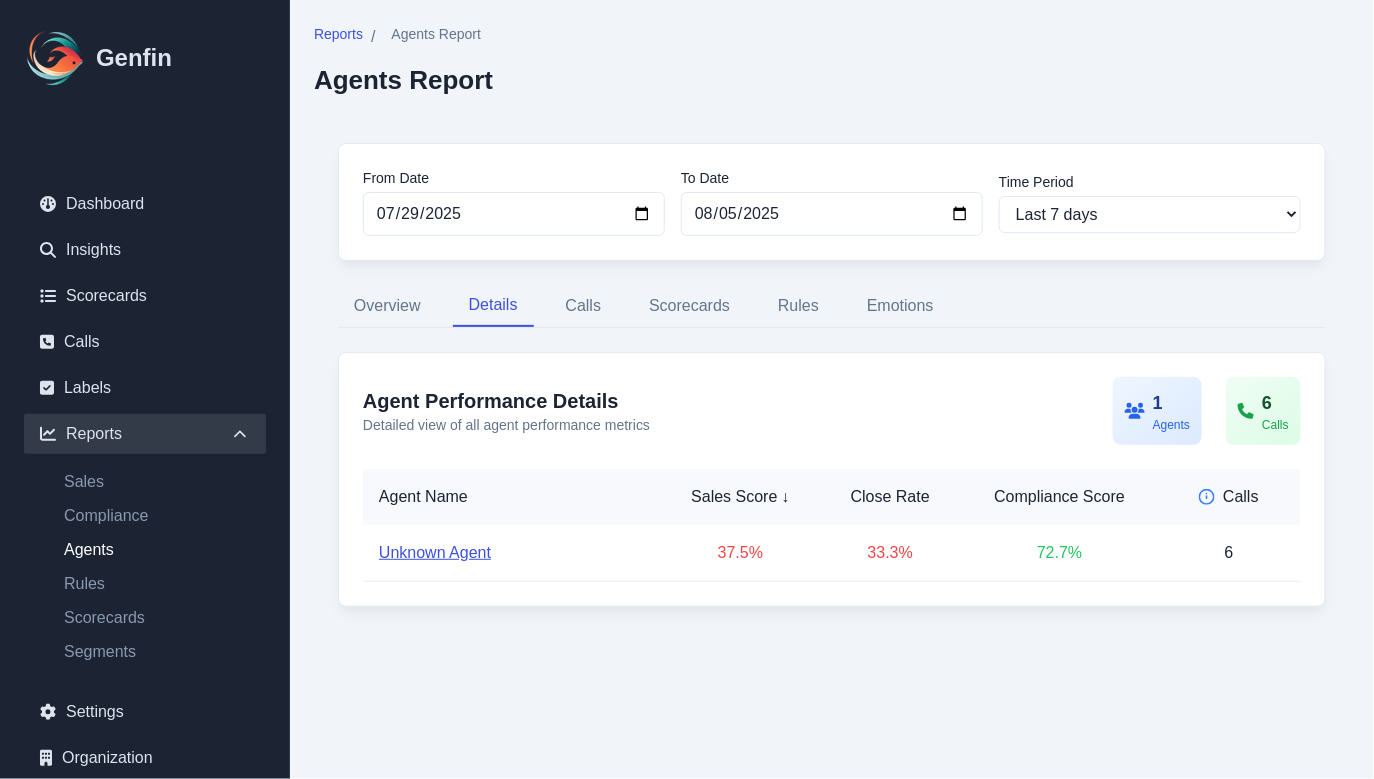 scroll, scrollTop: 0, scrollLeft: 0, axis: both 